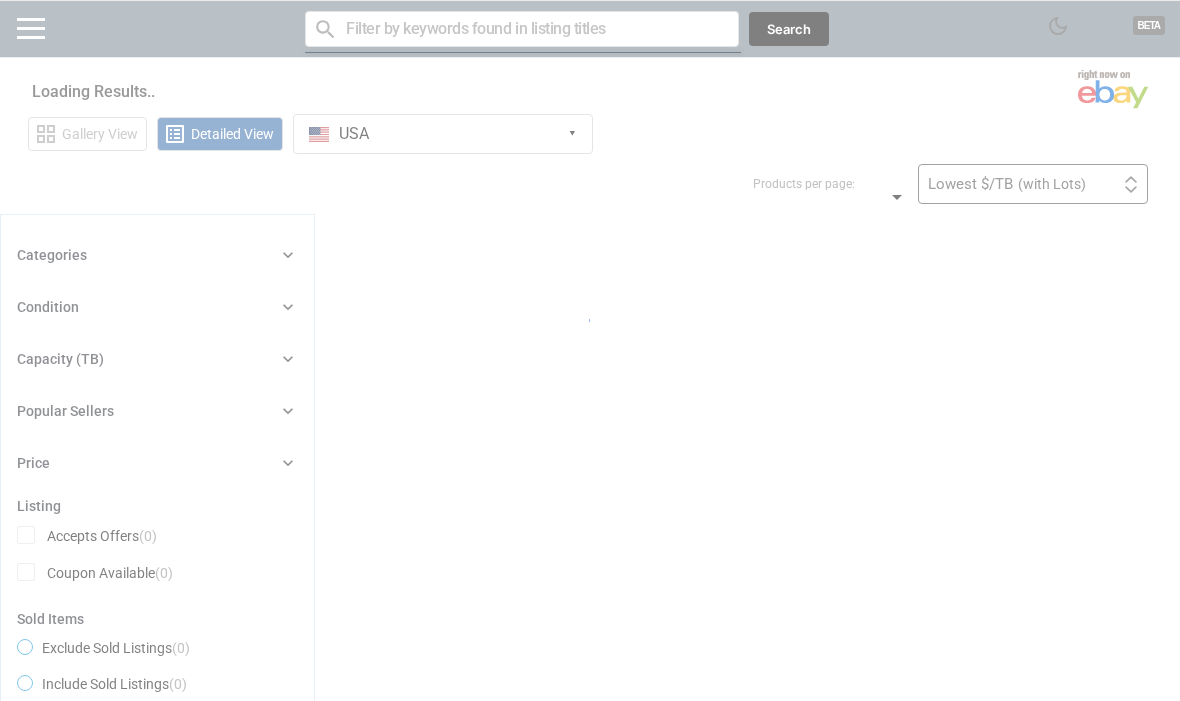 scroll, scrollTop: 0, scrollLeft: 0, axis: both 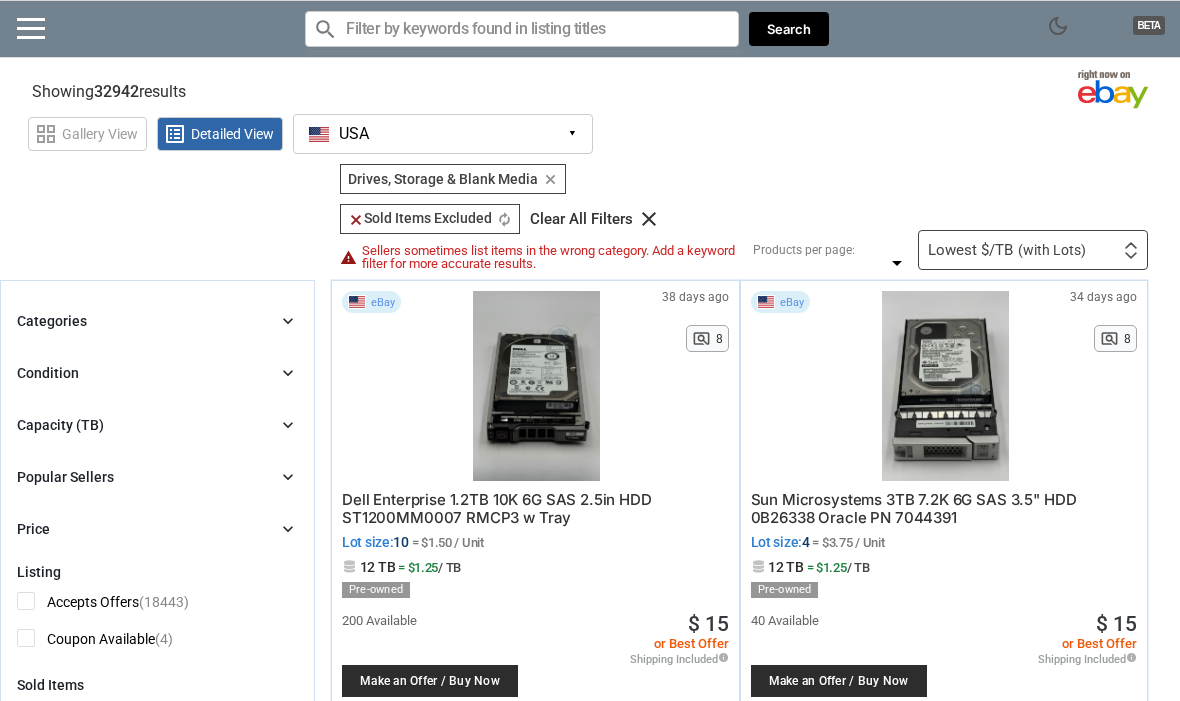 click on "Sellers sometimes list items in the wrong category. Add a keyword filter for more accurate results." at bounding box center (550, 257) 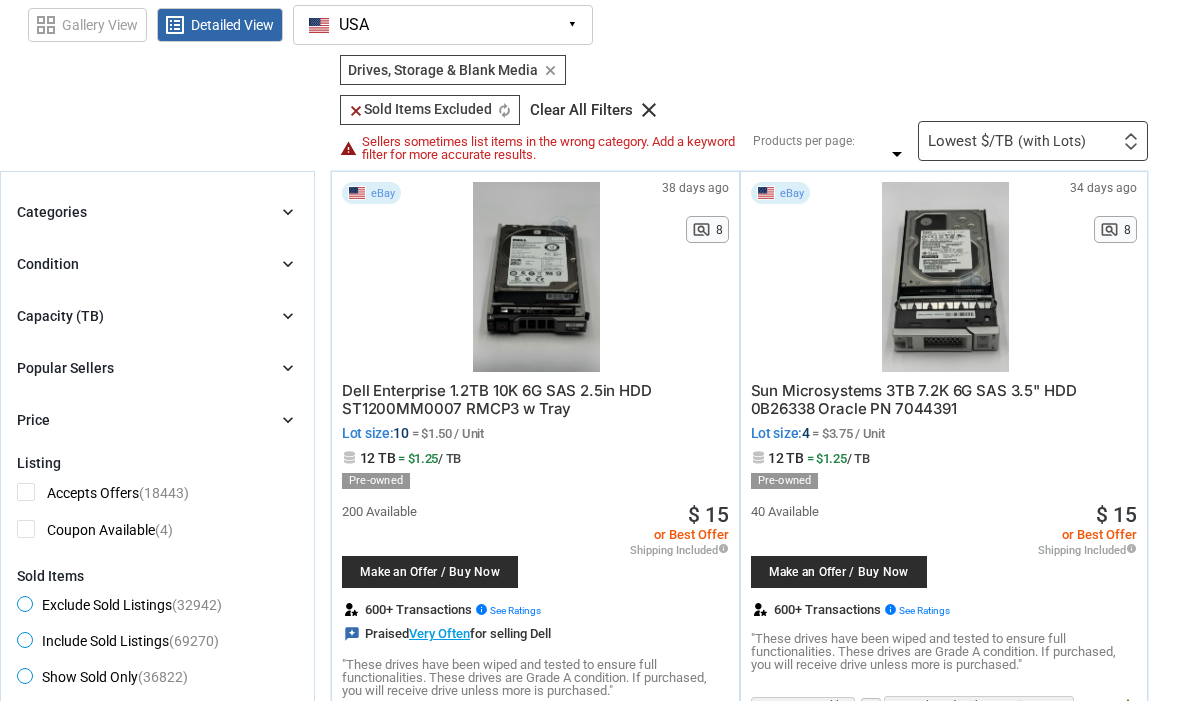 scroll, scrollTop: 0, scrollLeft: 0, axis: both 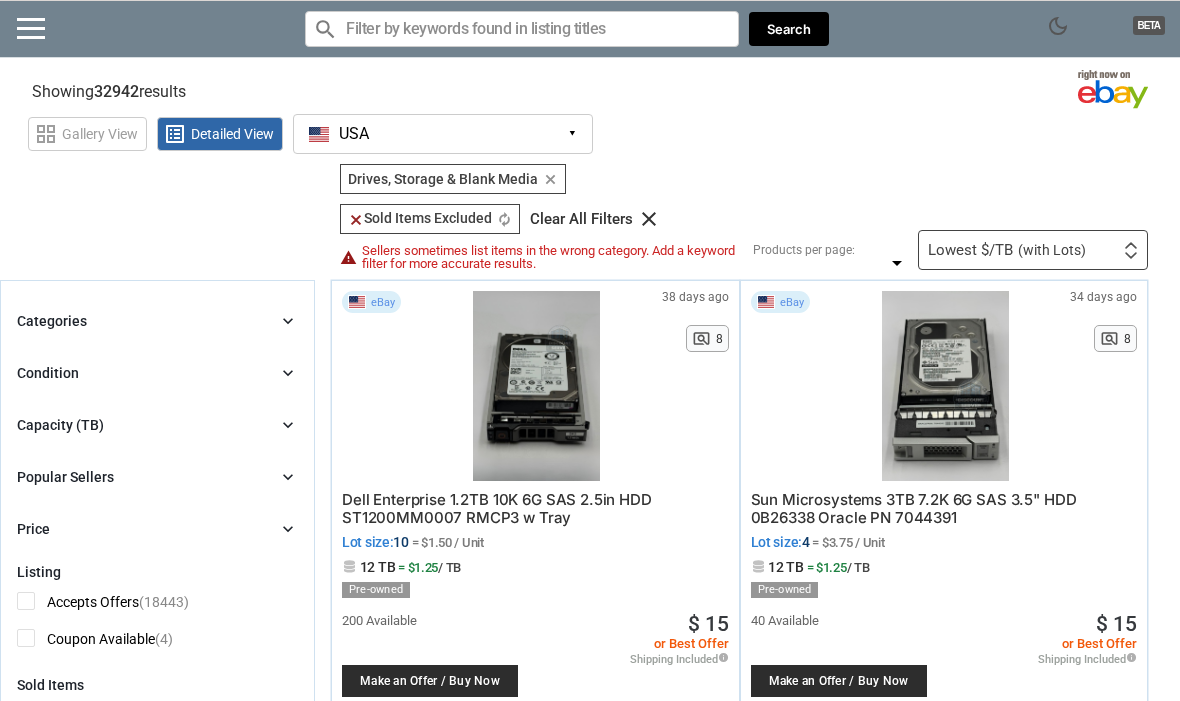 click on "Categories
chevron_right
search
close
Select All shown  |
Clear All shown
Computers/Tablets & Networking
(99227)
[L1]
Enterprise Networking, Servers
(33302)
[L2]
Computer Servers
(23815)
[L4]
Network Switches
[L4]
[L4] 0" at bounding box center (157, 7767) 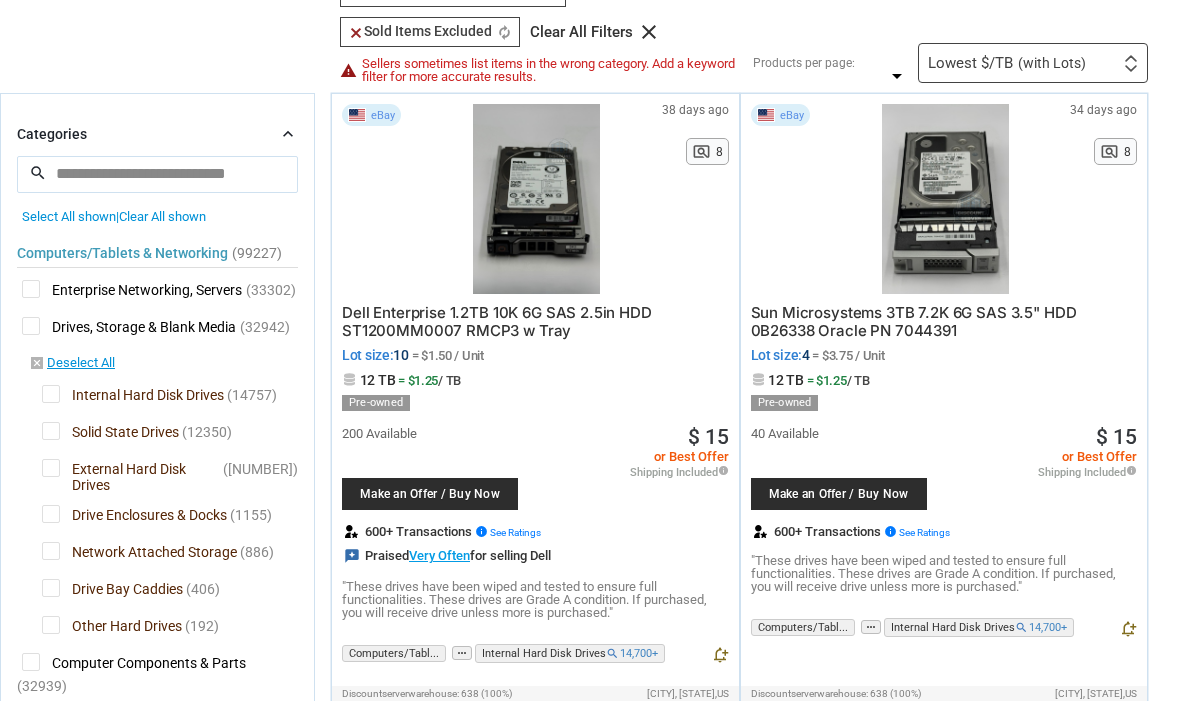click on "Drives, Storage & Blank Media" at bounding box center [129, 330] 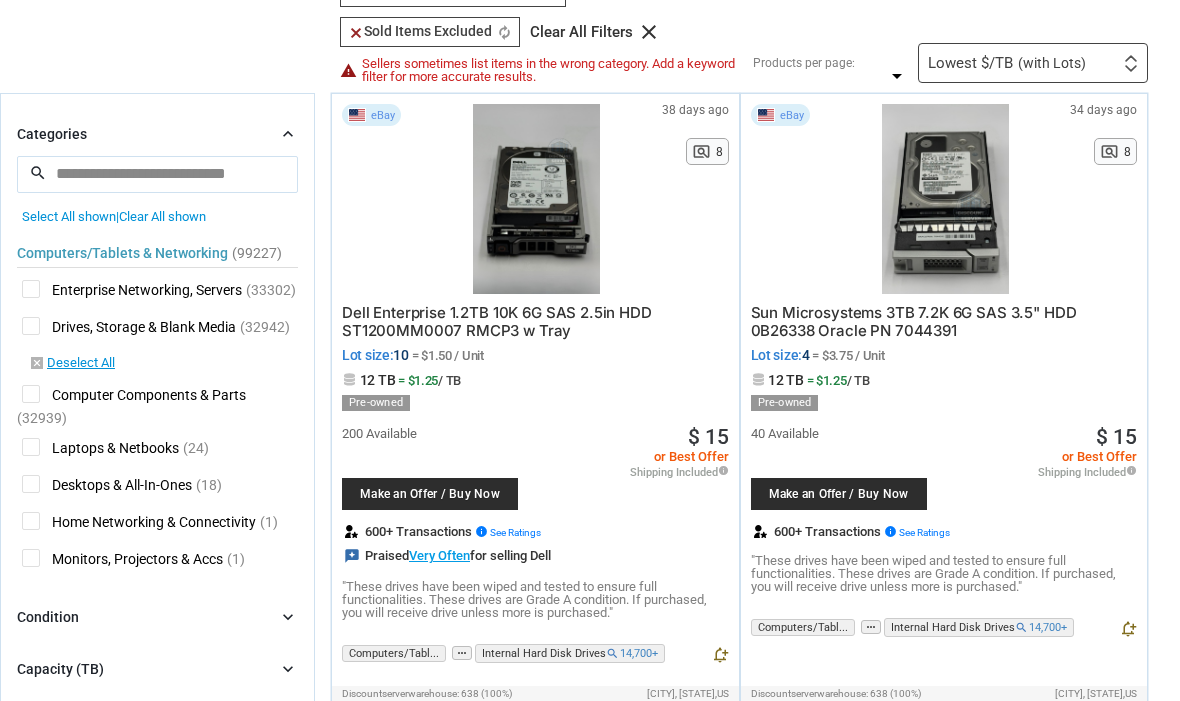 scroll, scrollTop: 262, scrollLeft: 0, axis: vertical 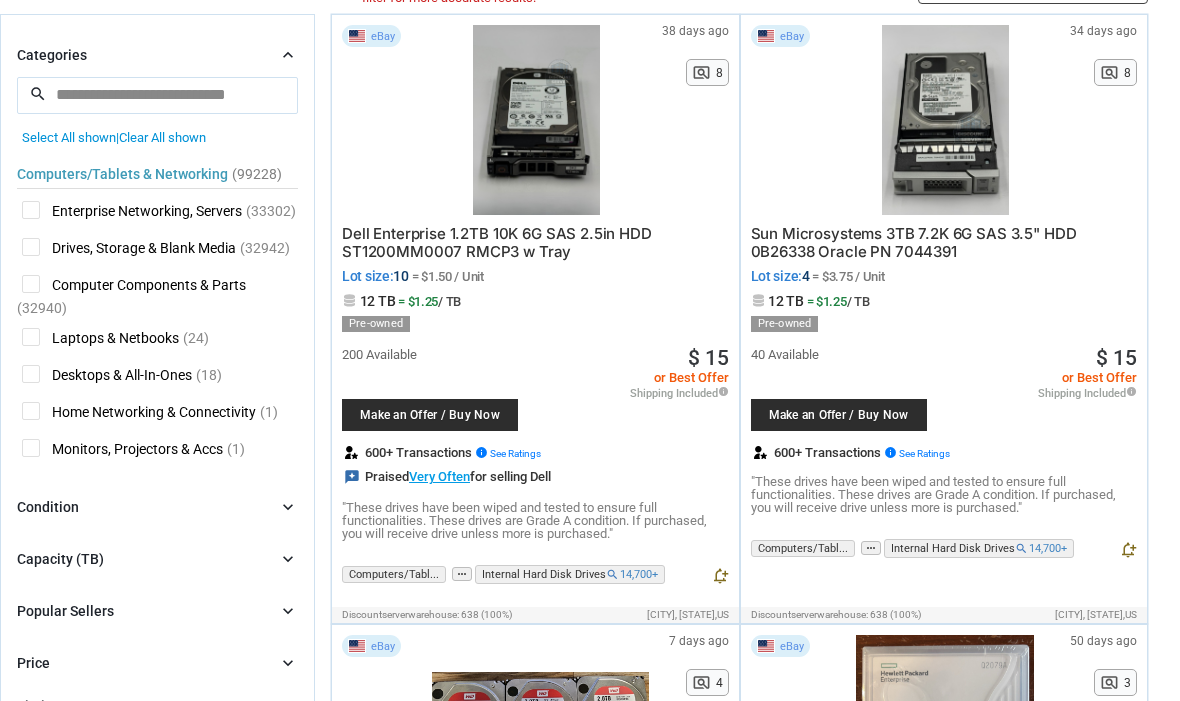 click on "Enterprise Networking, Servers" at bounding box center [132, 213] 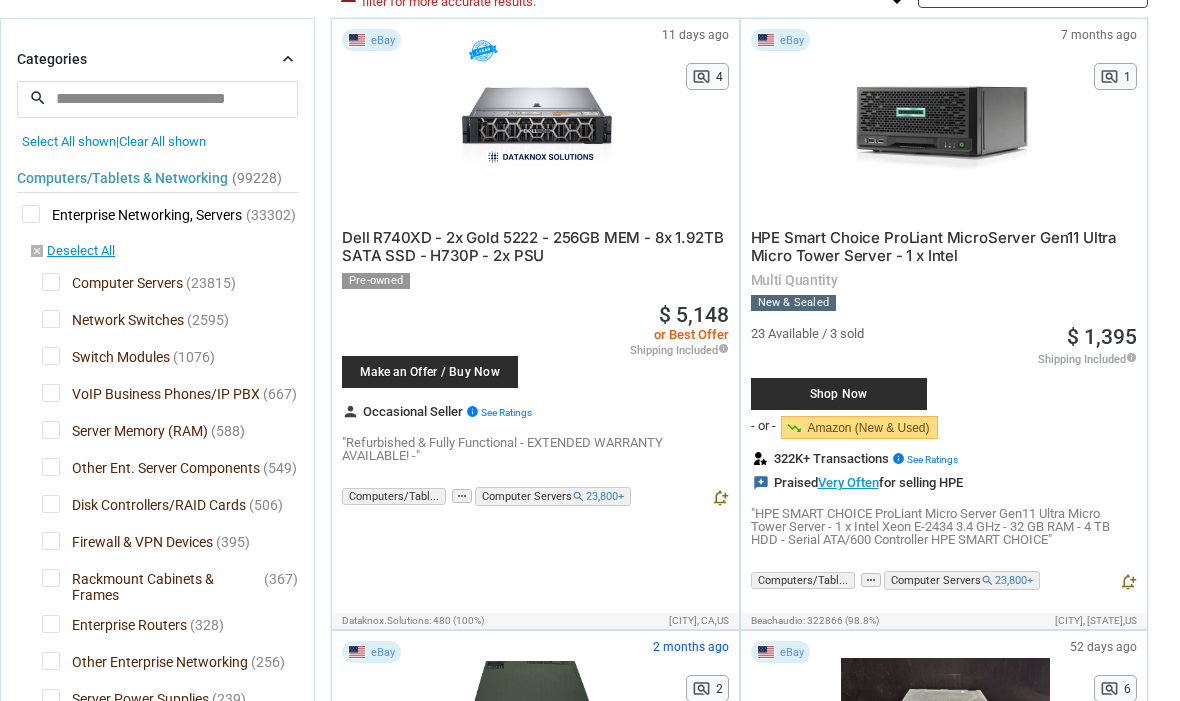 click on "Enterprise Networking, Servers" at bounding box center (132, 217) 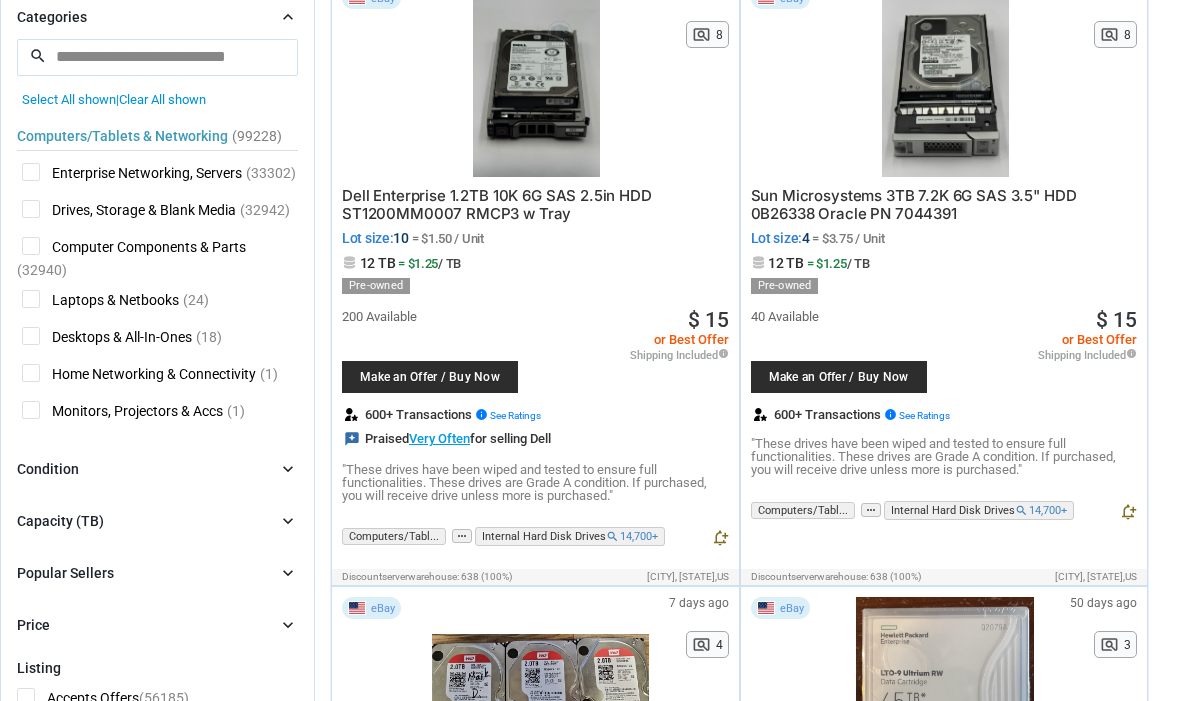 scroll, scrollTop: 303, scrollLeft: 0, axis: vertical 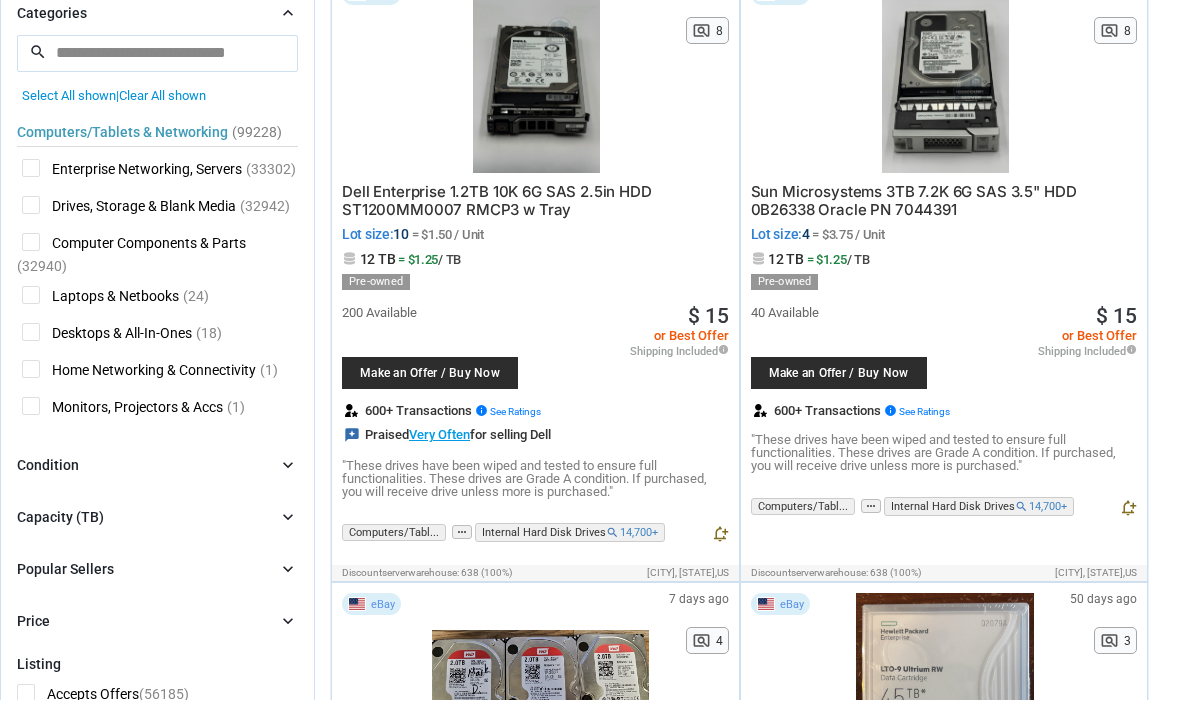 click on "Clear All shown" at bounding box center (162, 96) 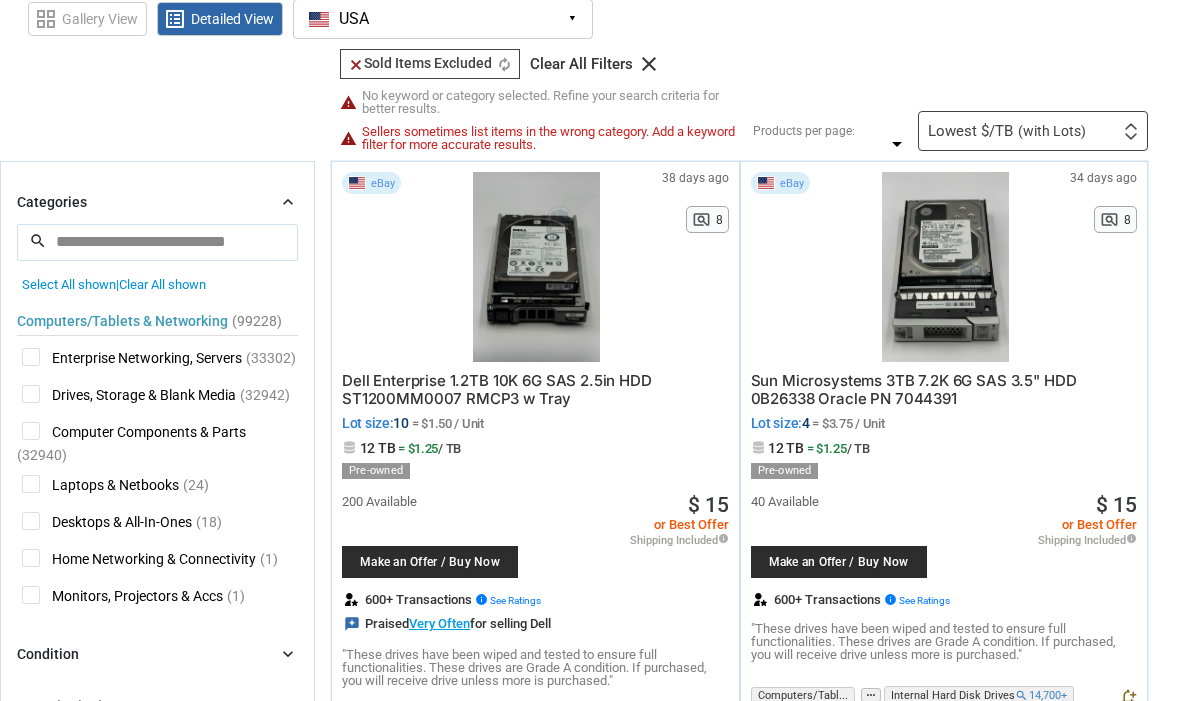 scroll, scrollTop: 121, scrollLeft: 0, axis: vertical 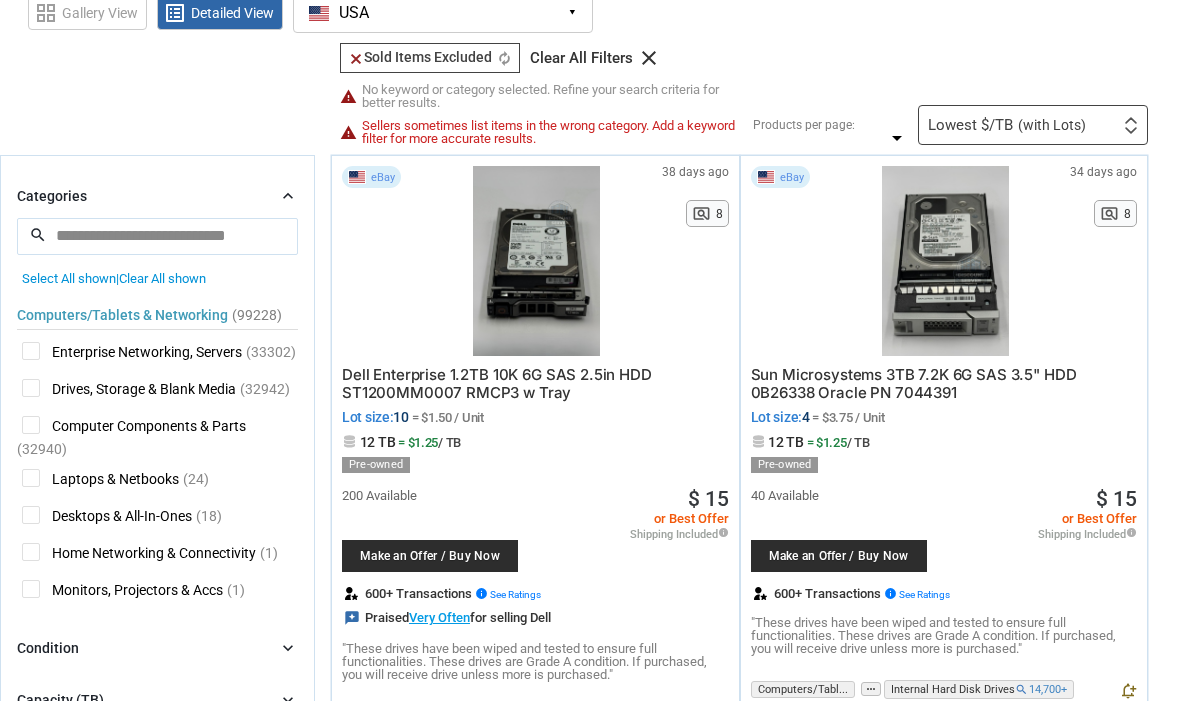click at bounding box center (157, 236) 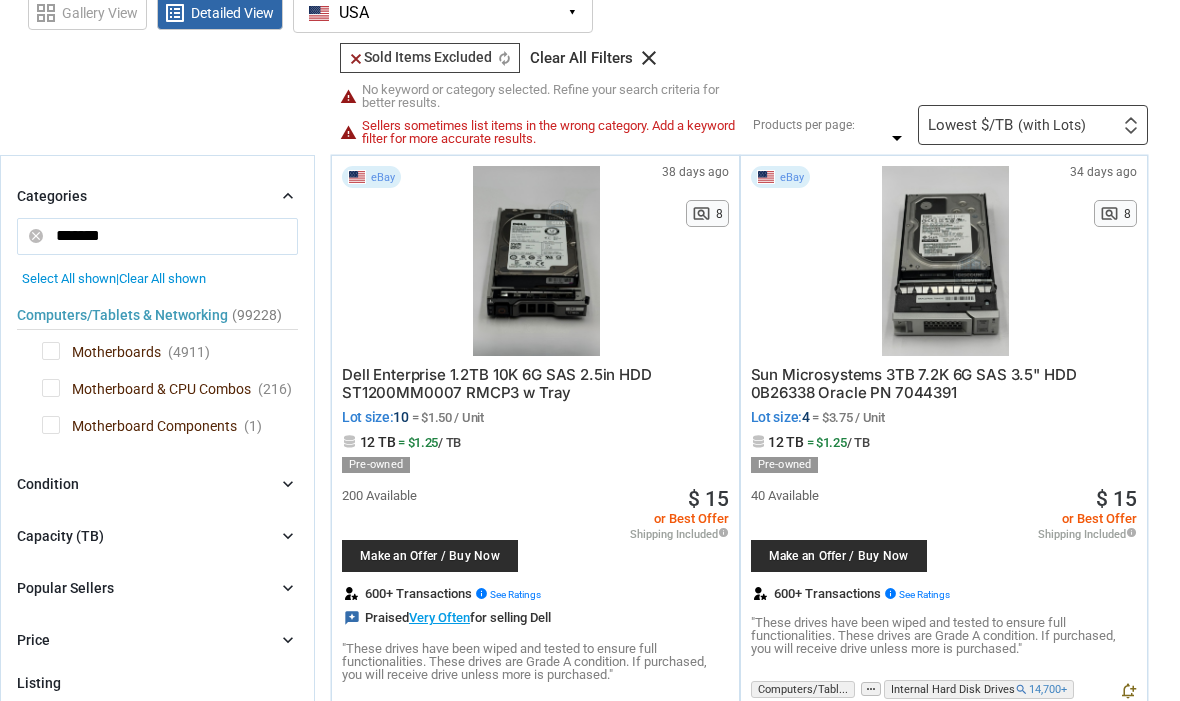 type on "*******" 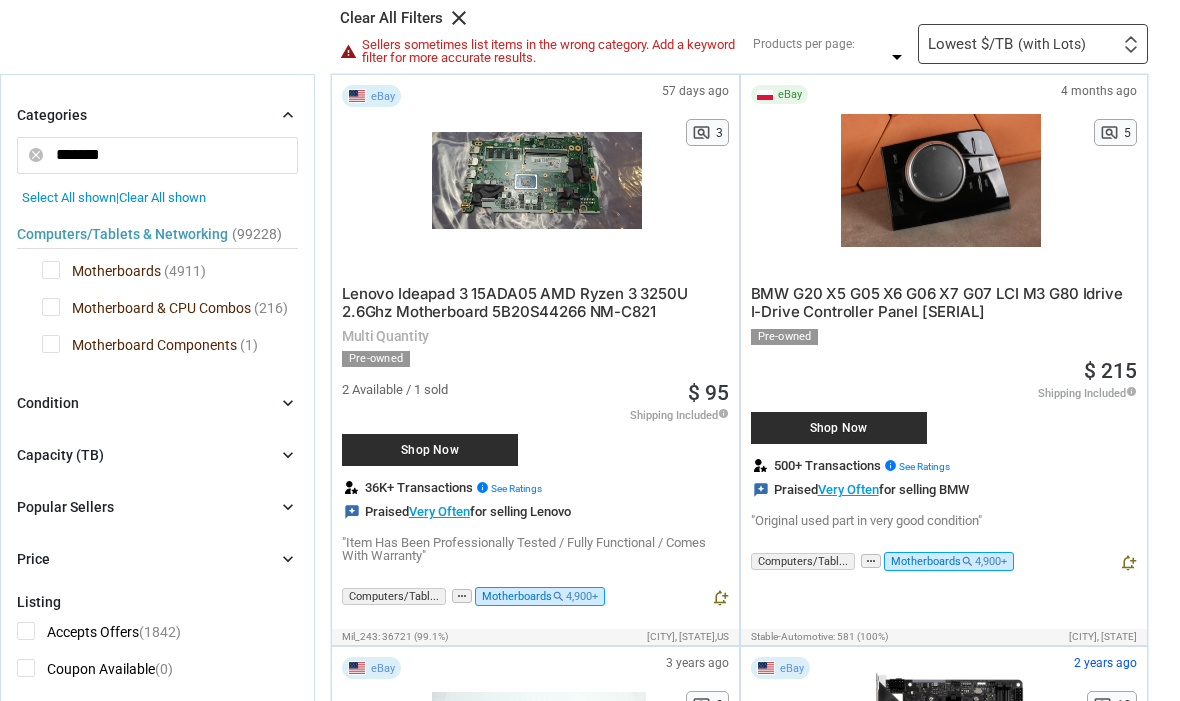 click on "Motherboard & CPU Combos" at bounding box center [146, 310] 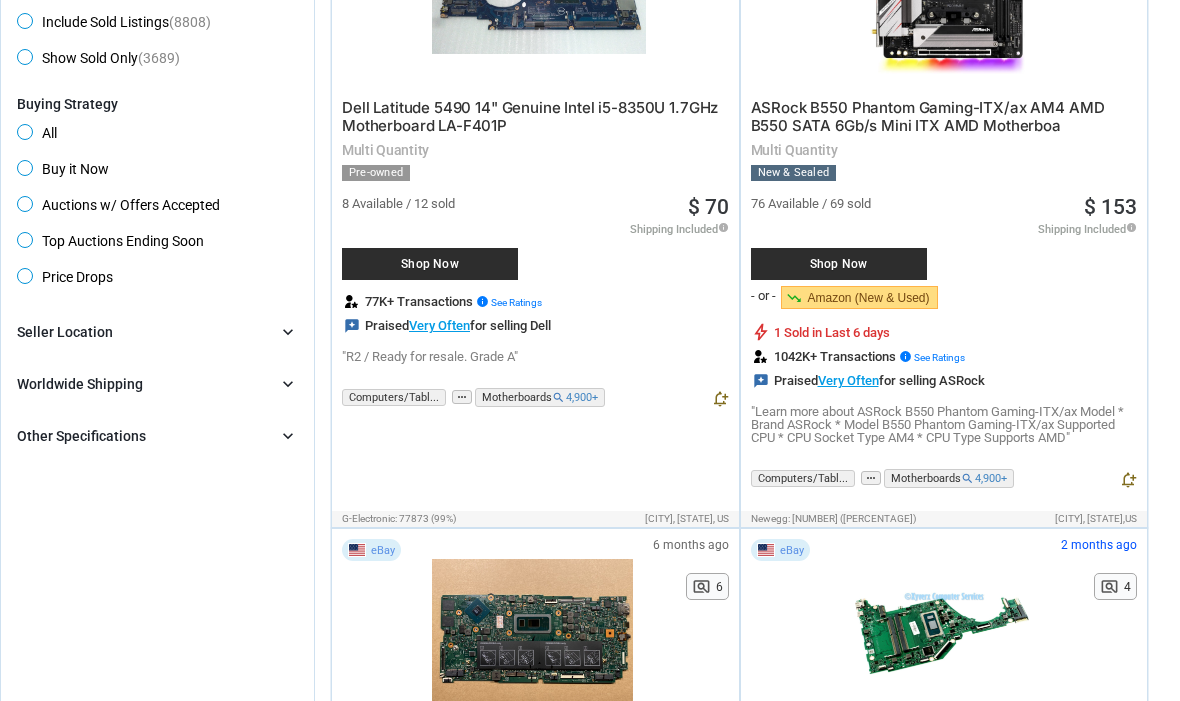 scroll, scrollTop: 970, scrollLeft: 0, axis: vertical 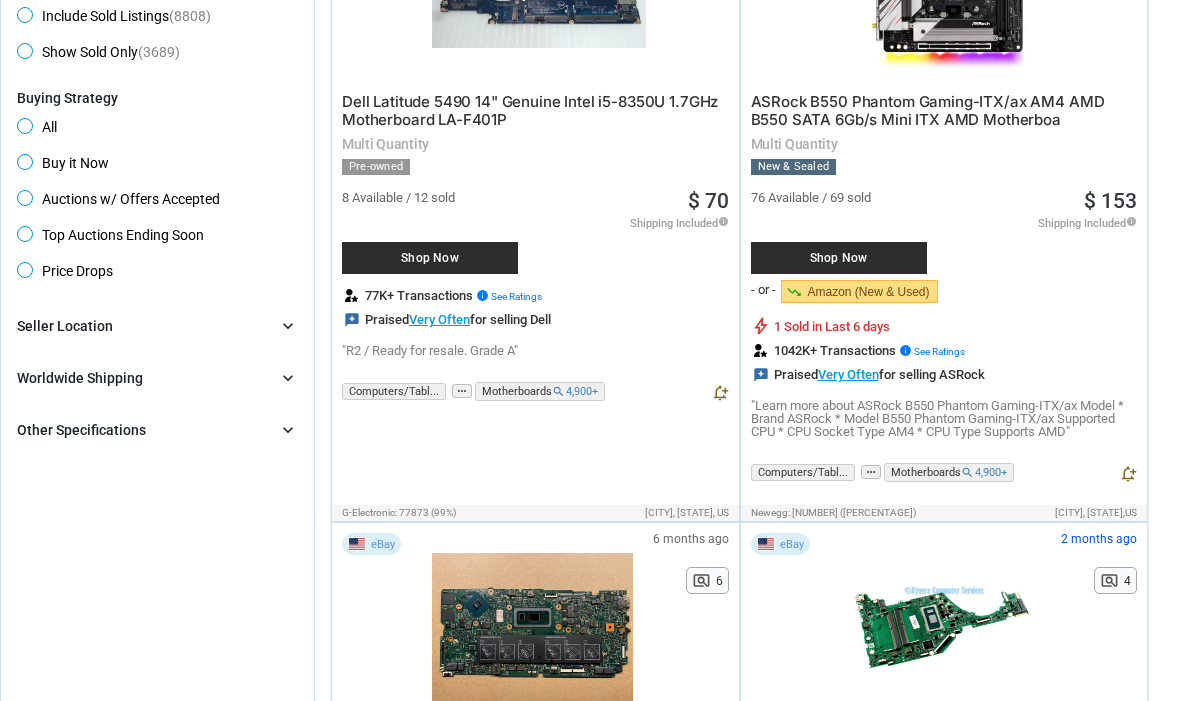 click on "Other Specifications" at bounding box center (81, 430) 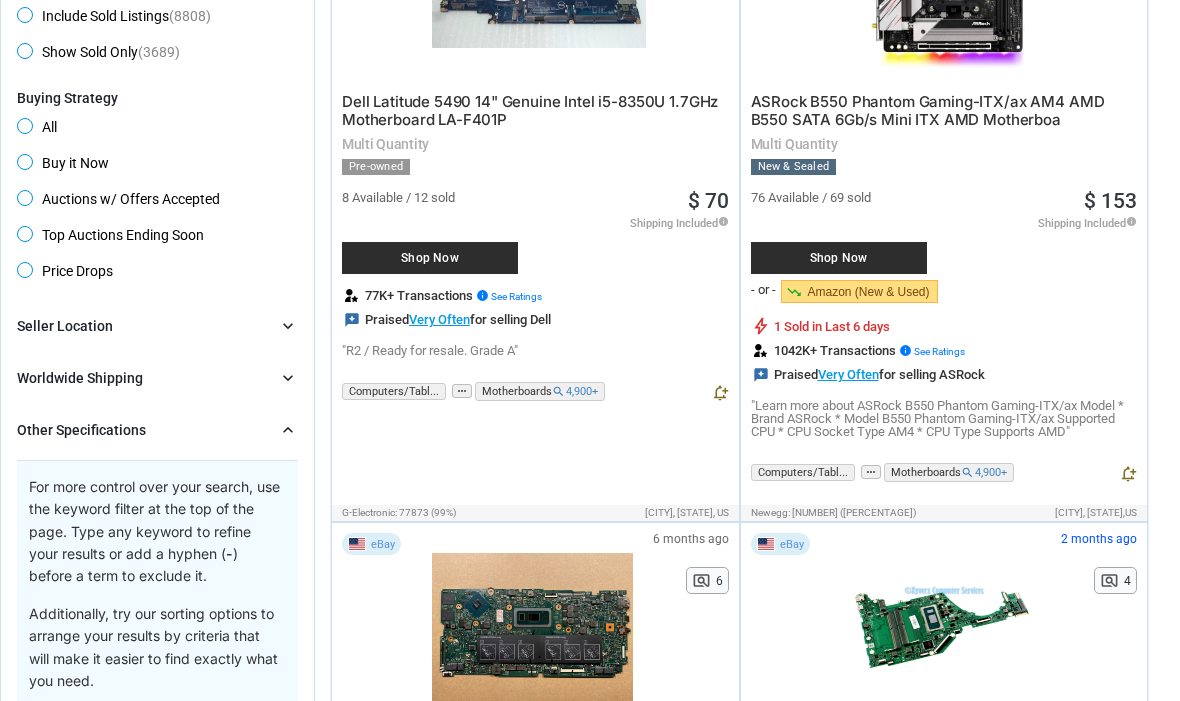click on "Other Specifications
chevron_right
For more control over your search, use the keyword filter at the top of the page. Type any keyword to refine your results or add a hyphen ( - ) before a term to exclude it.
Additionally, try our sorting options to arrange your results by criteria that will make it easier to find exactly what you need." at bounding box center [157, 569] 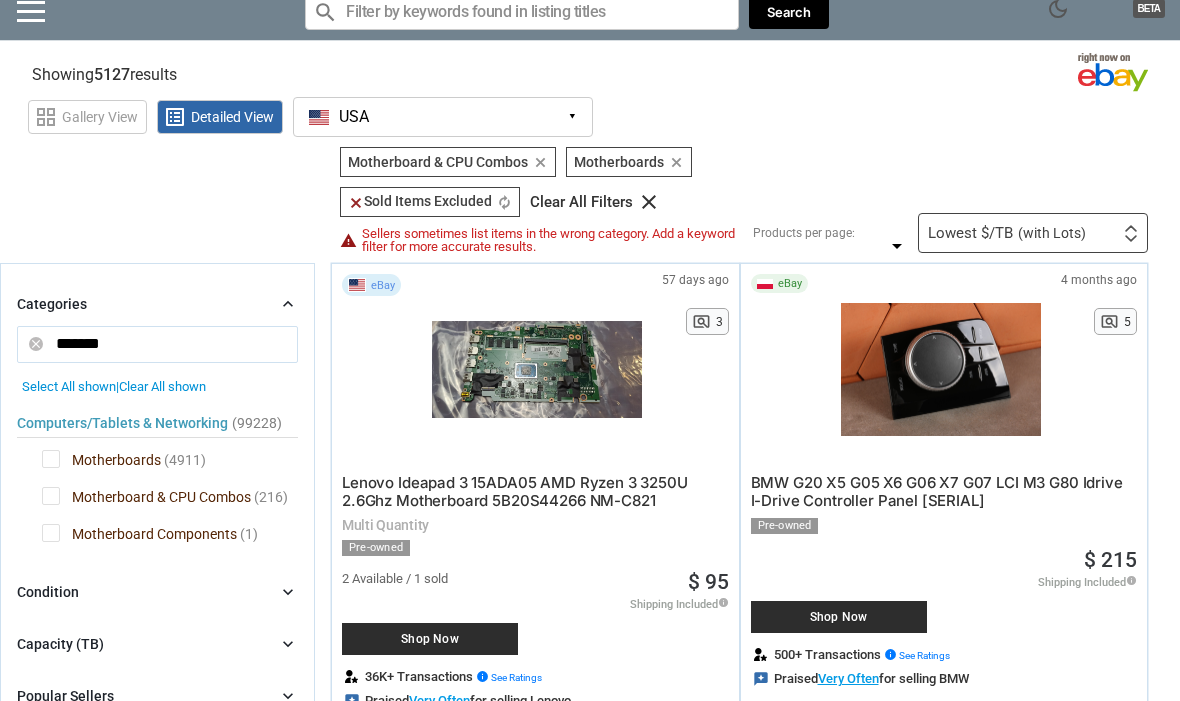 scroll, scrollTop: 0, scrollLeft: 0, axis: both 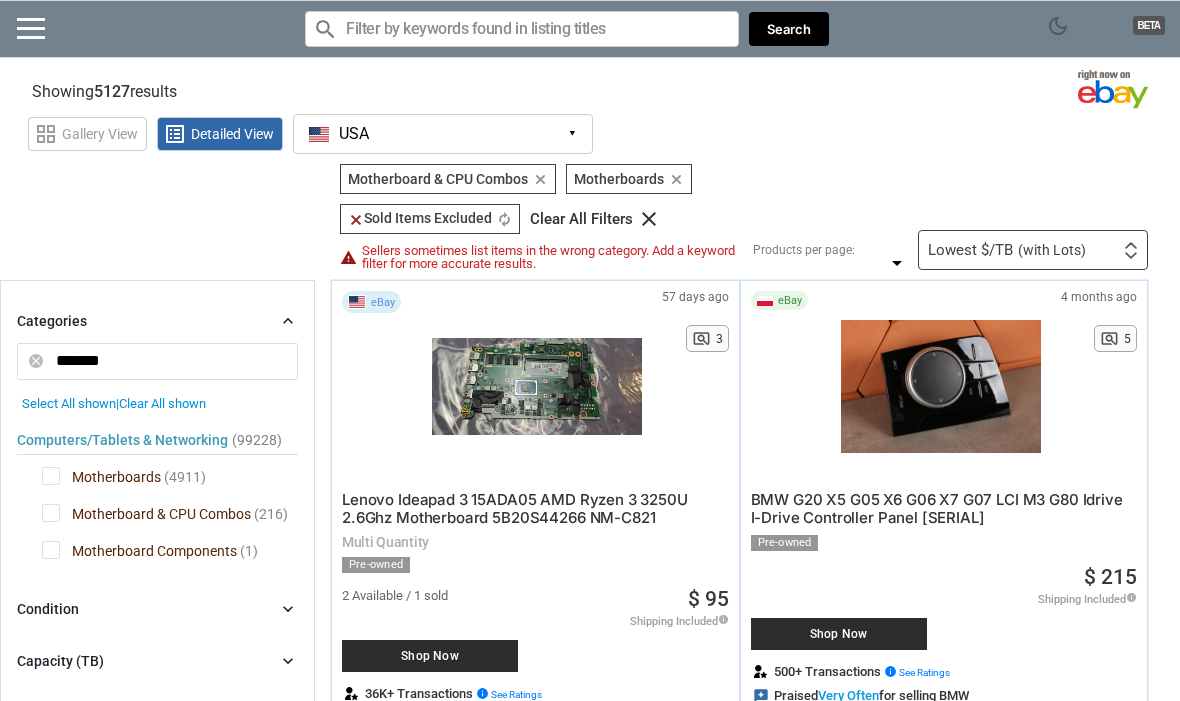 click at bounding box center [522, 29] 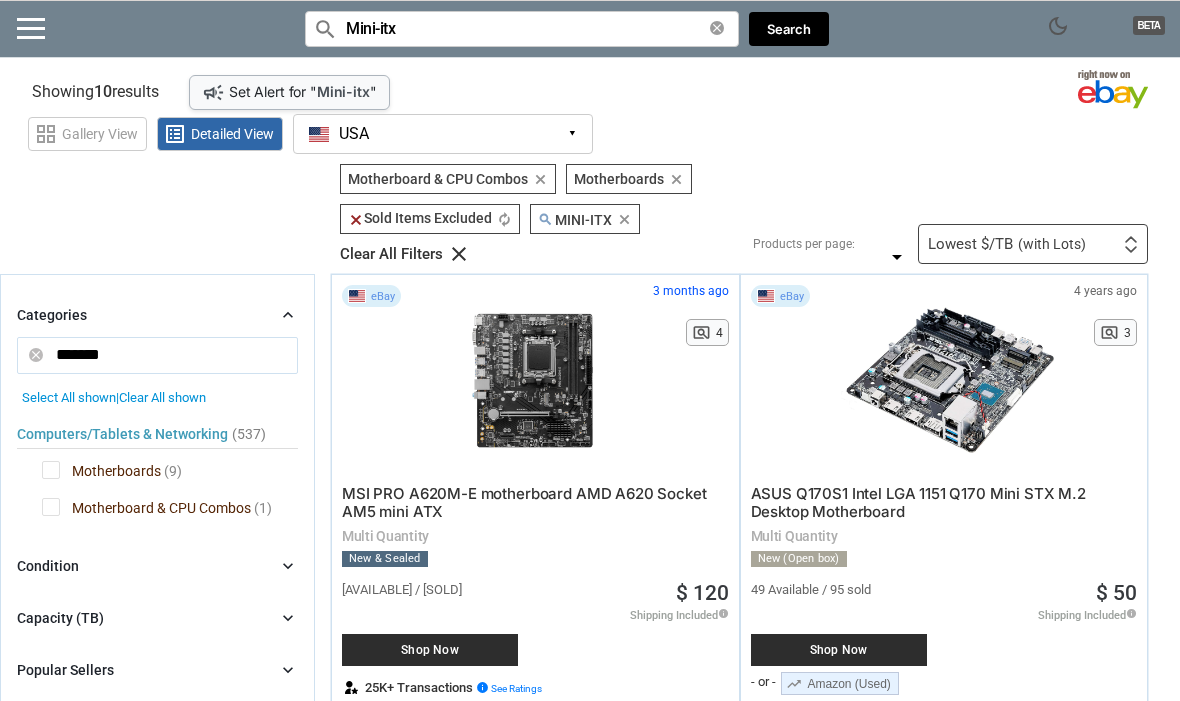 type on "Mini-itx" 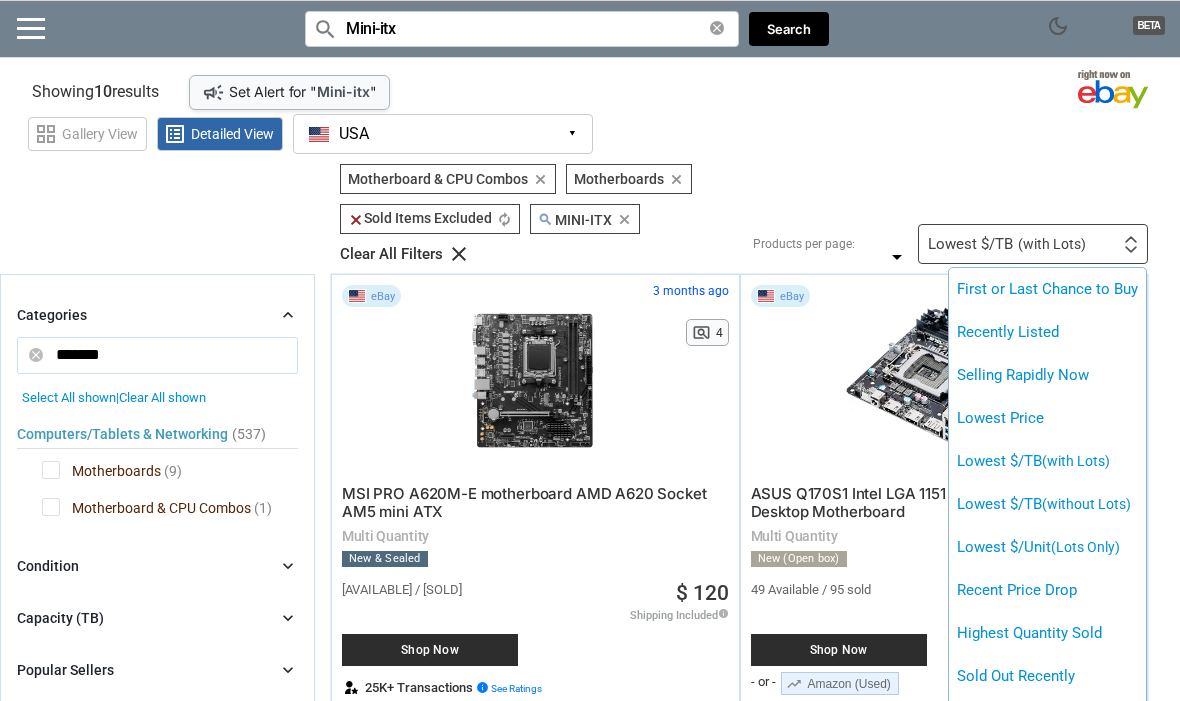click on "Lowest Price" at bounding box center (1047, 418) 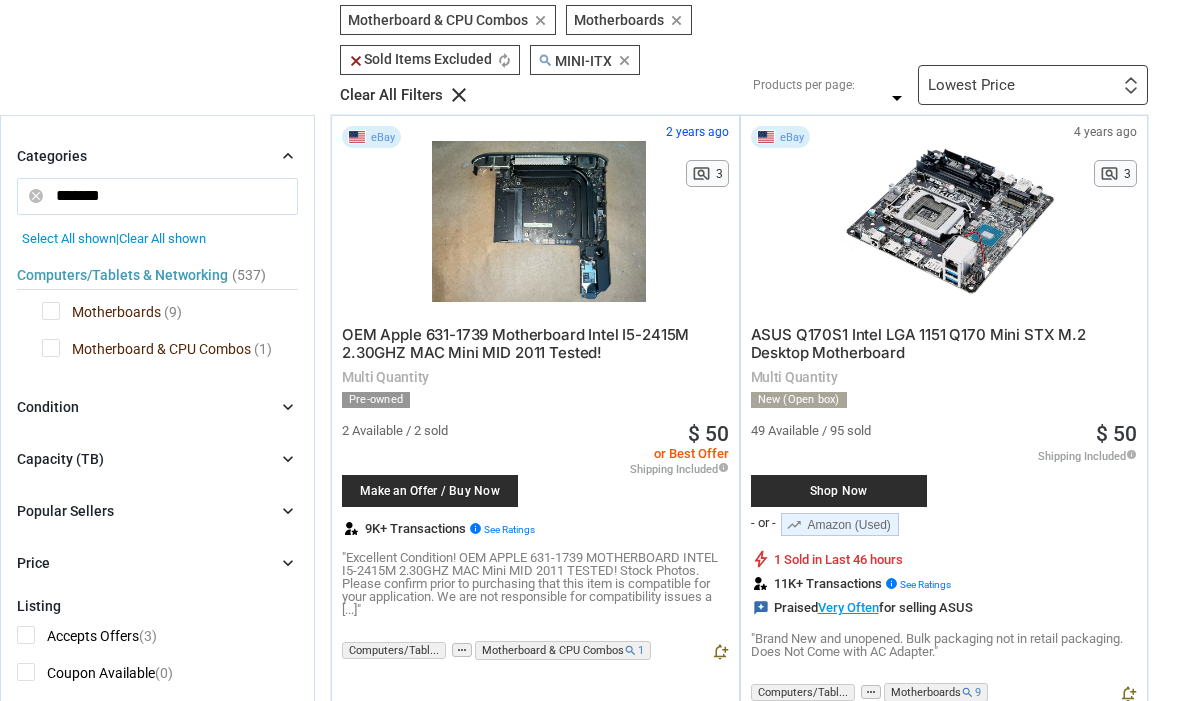 scroll, scrollTop: 160, scrollLeft: 0, axis: vertical 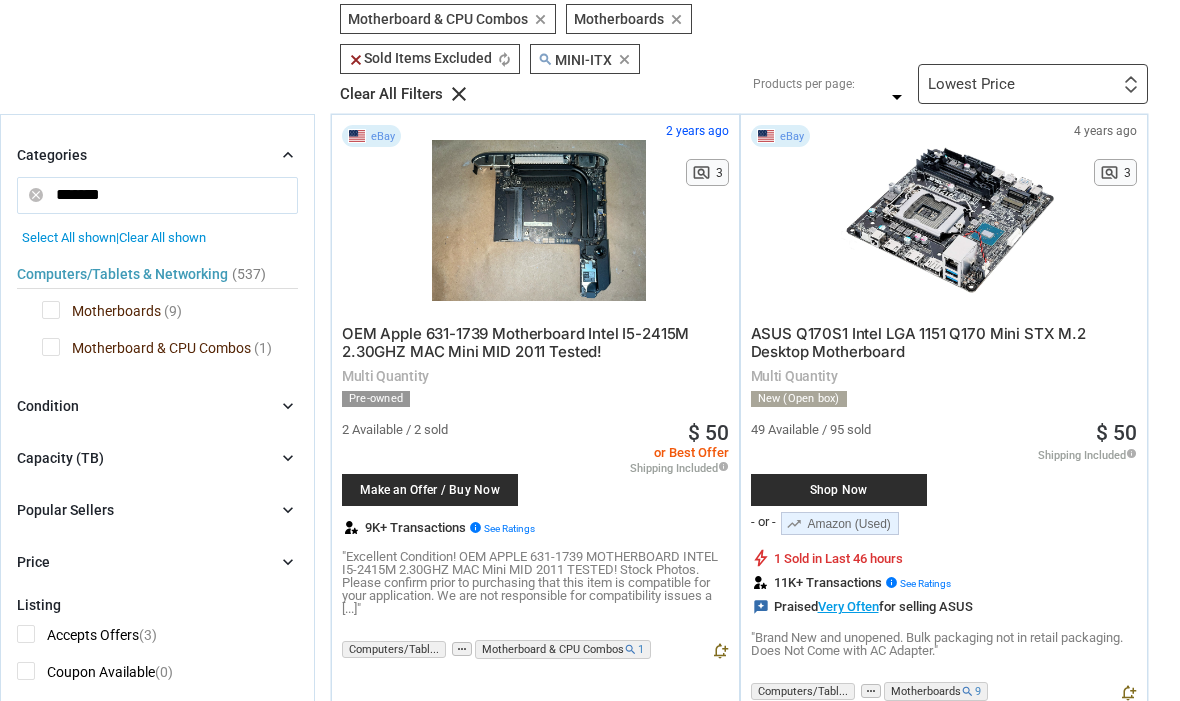 click on "Motherboards" at bounding box center (101, 313) 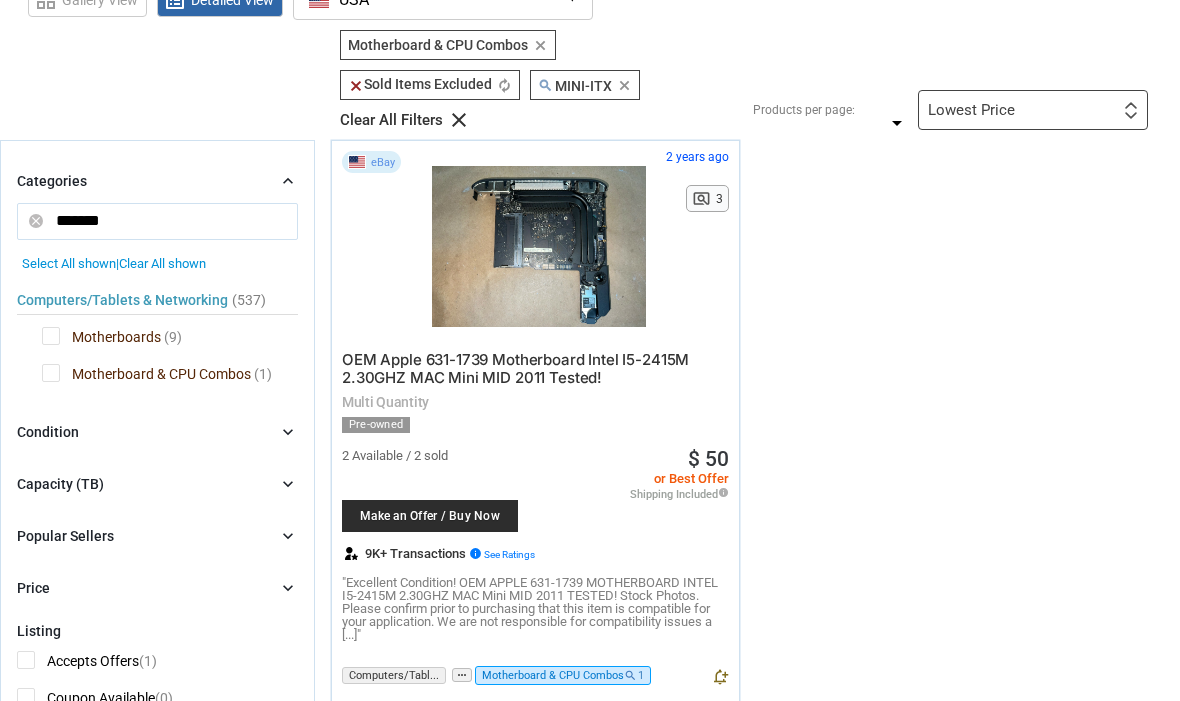 scroll, scrollTop: 146, scrollLeft: 0, axis: vertical 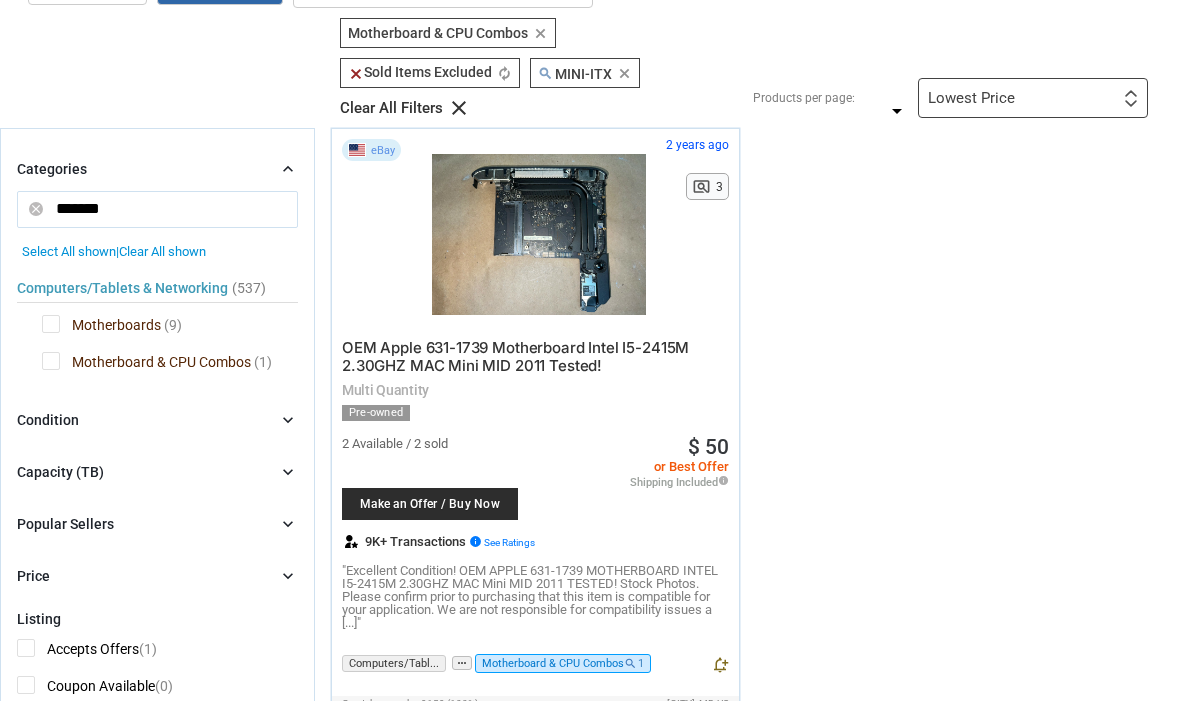 click on "Motherboards" at bounding box center [101, 327] 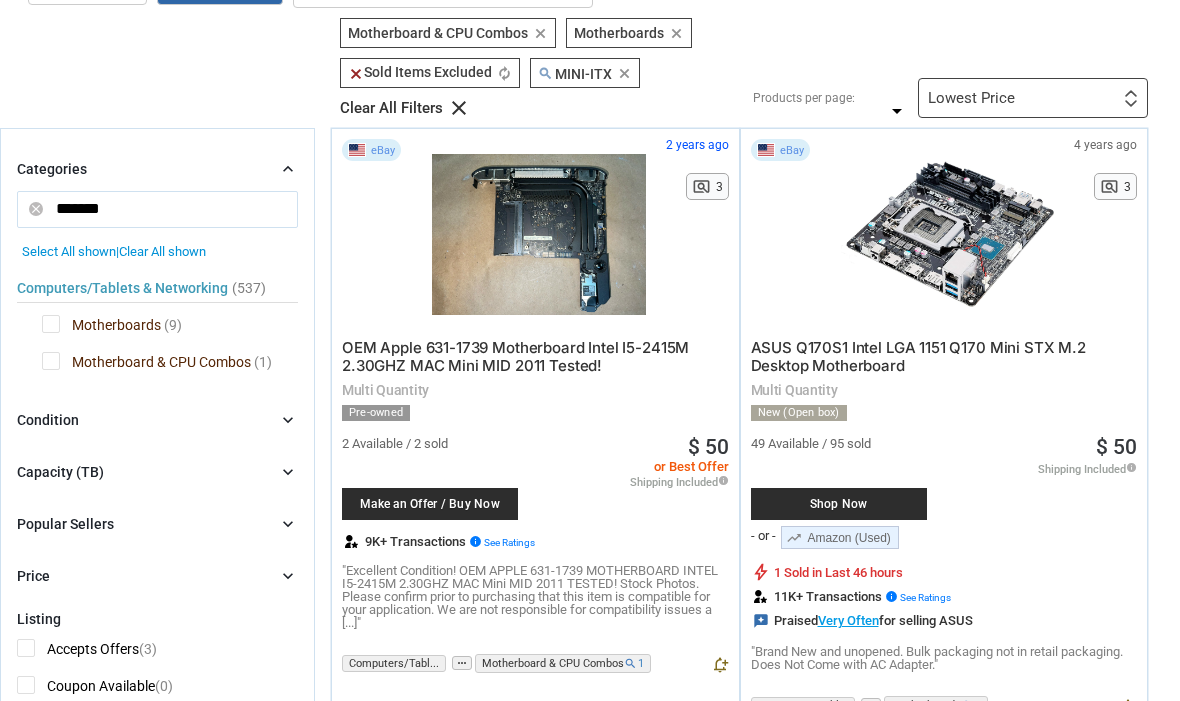 click on "Motherboard & CPU Combos" at bounding box center [146, 364] 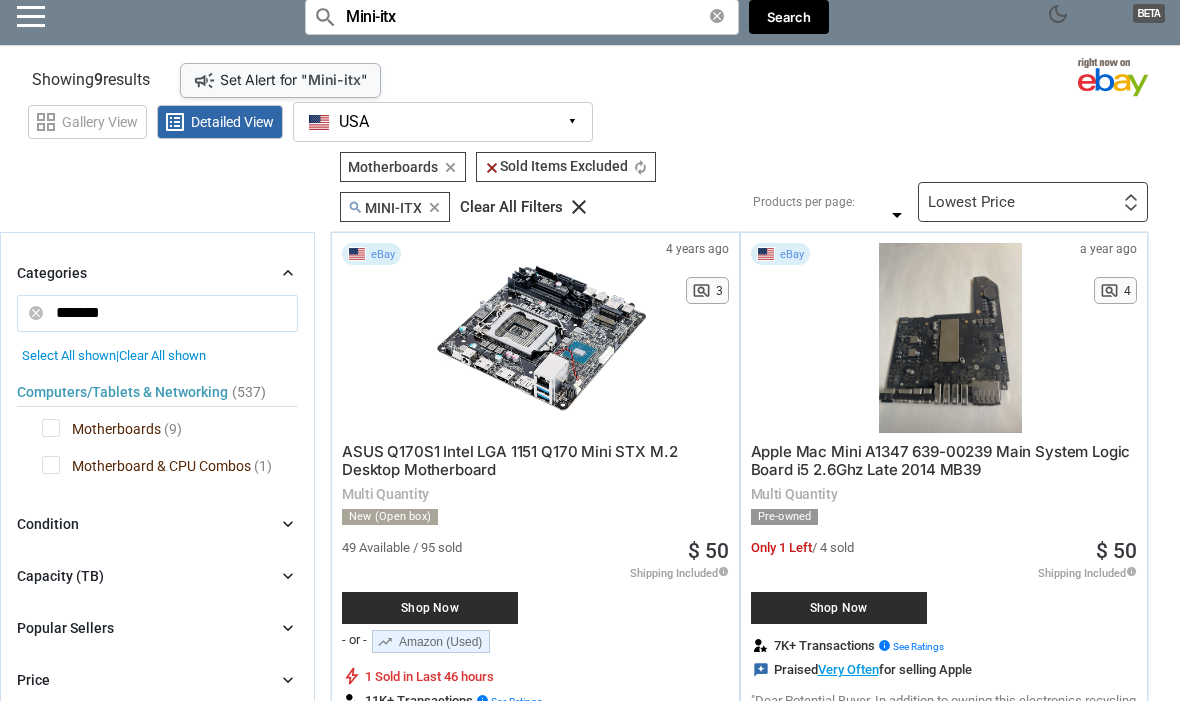 scroll, scrollTop: 0, scrollLeft: 0, axis: both 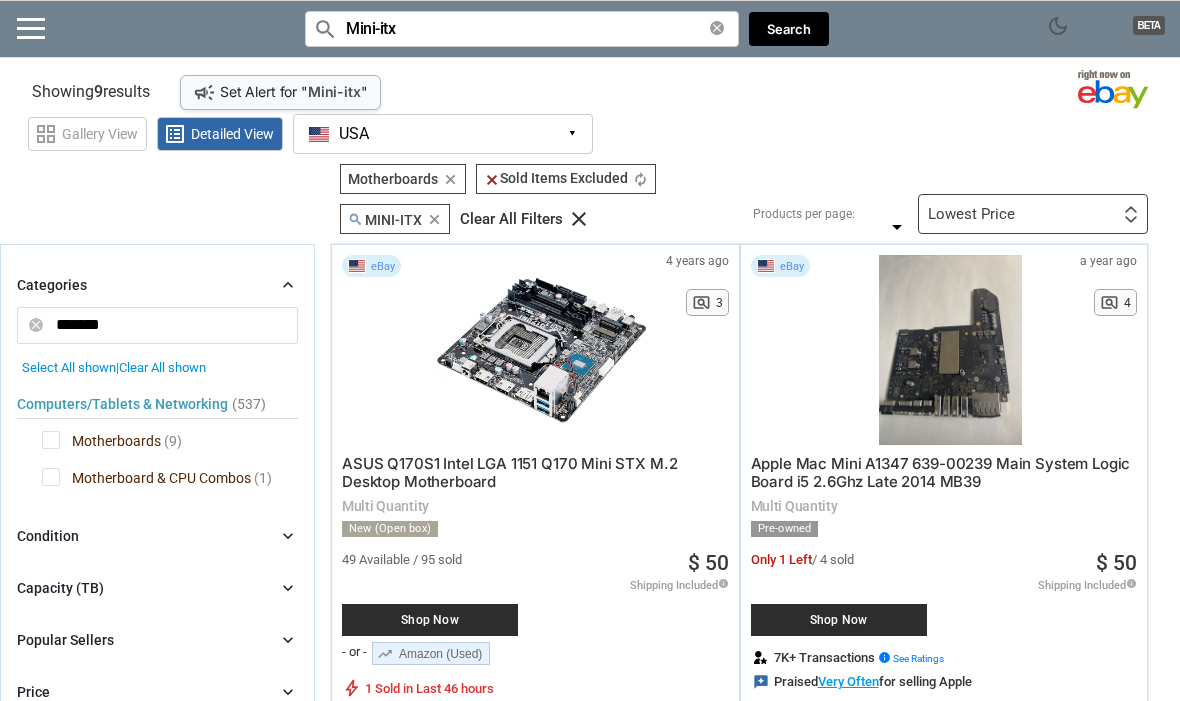 click on "clear" at bounding box center [434, 219] 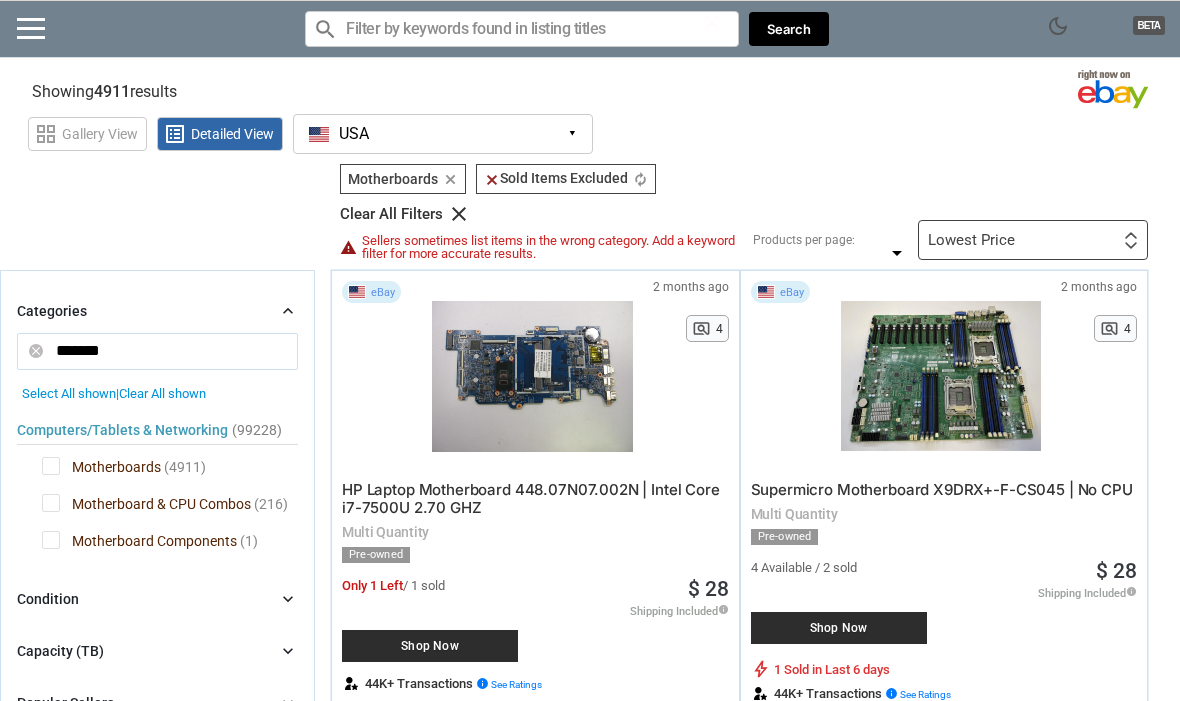 click at bounding box center [522, 29] 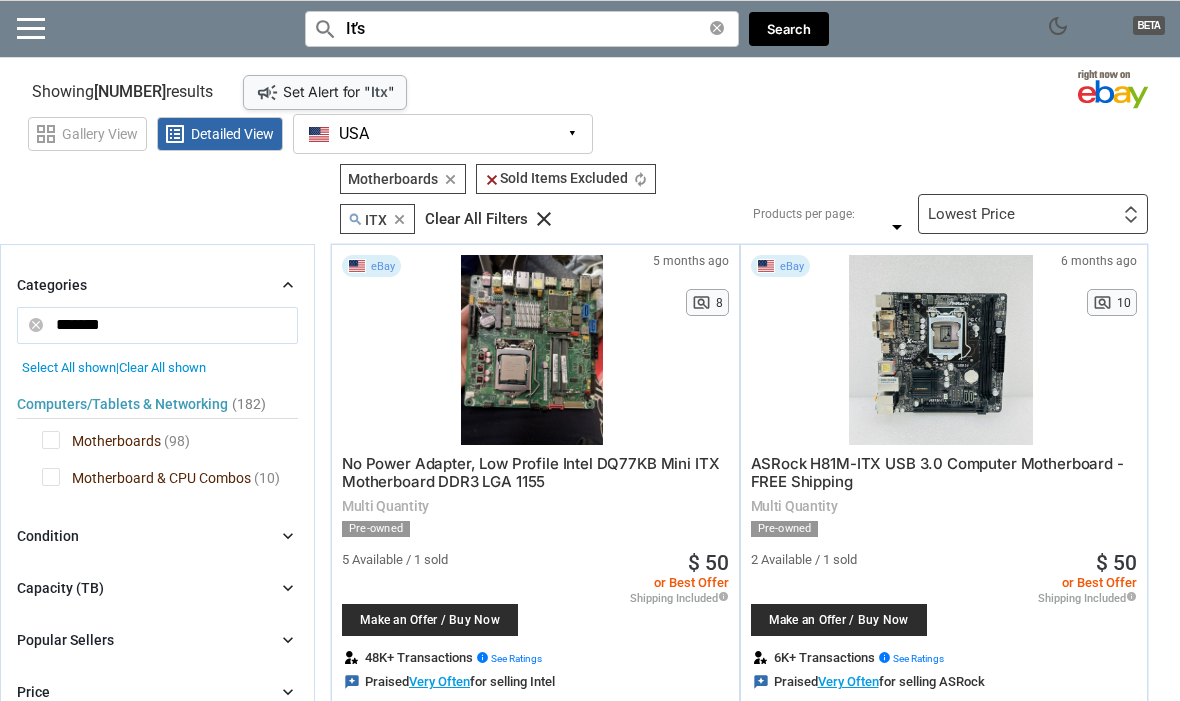 click on "No Power Adapter, Low Profile Intel DQ77KB Mini ITX Motherboard DDR3 LGA 1155
Multi Quantity
Pre-owned
[AVAILABLE] / [SOLD]
Make an Offer / Buy Now
$ 50
or Best Offer
Shipping Included
info   Free Shipping! Shipping time not available
bolt
48K+ Transactions info See Ratings
reviews Praised  Very Often  for selling Intel" at bounding box center (535, 595) 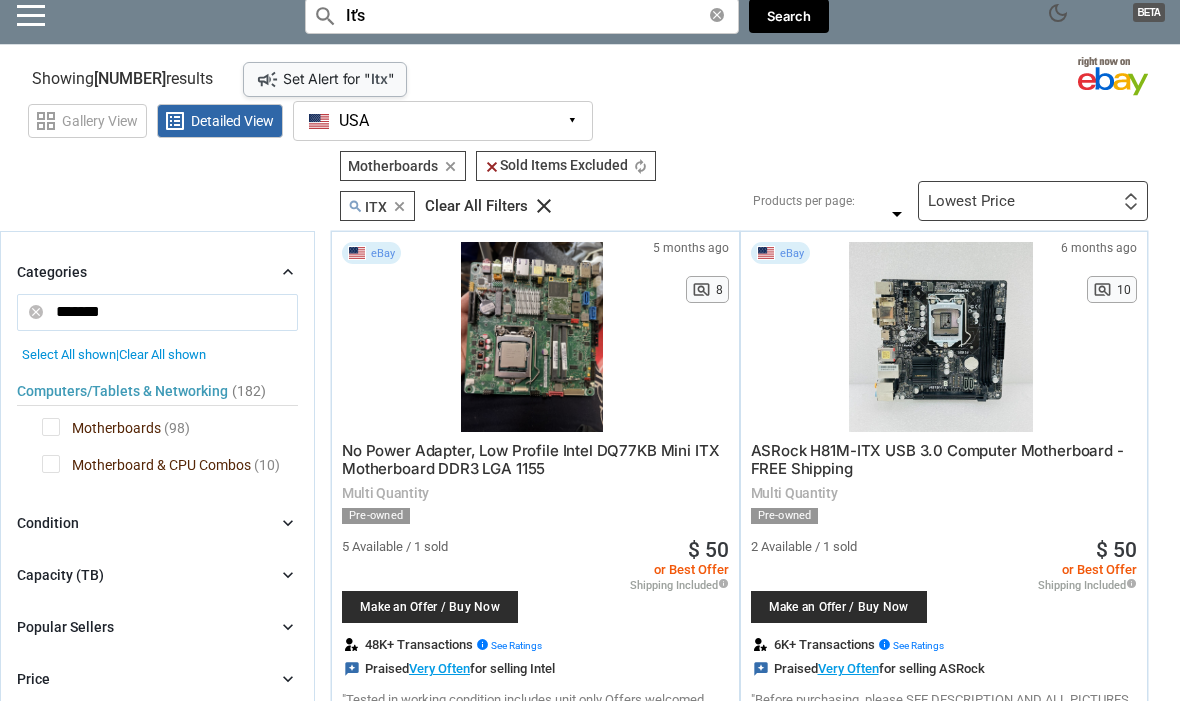 scroll, scrollTop: 12, scrollLeft: 0, axis: vertical 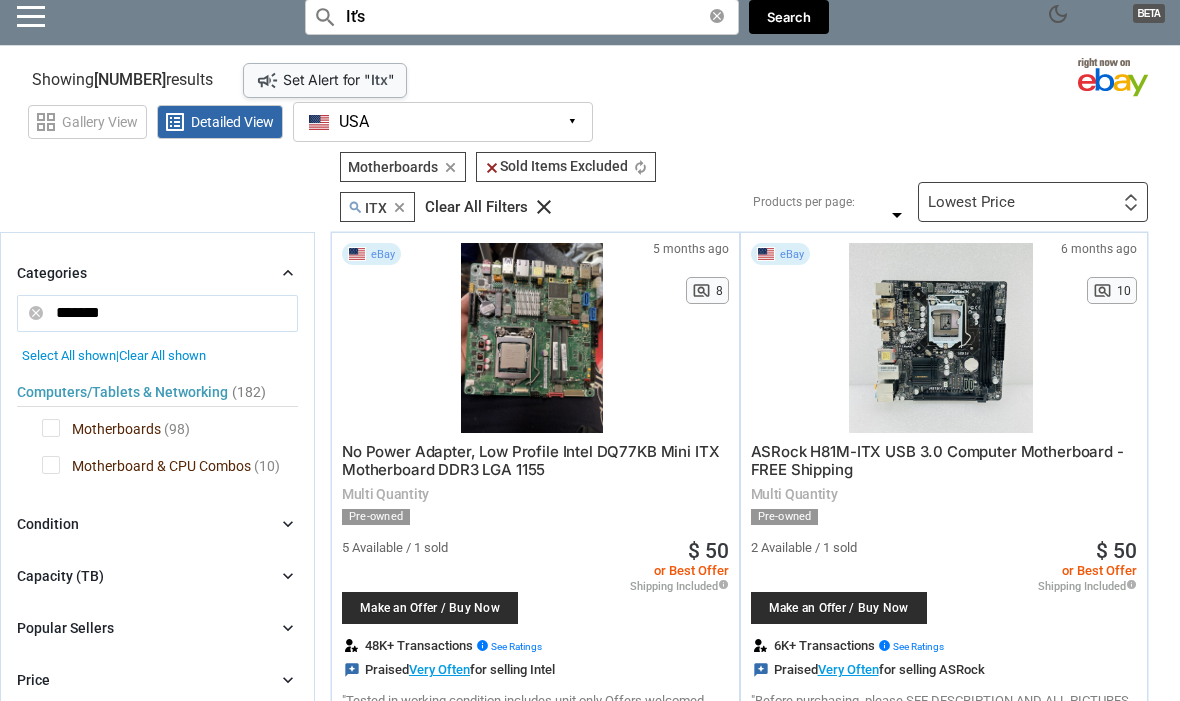 click on "No Power Adapter, Low Profile Intel DQ77KB Mini ITX Motherboard DDR3 LGA 1155" at bounding box center (530, 460) 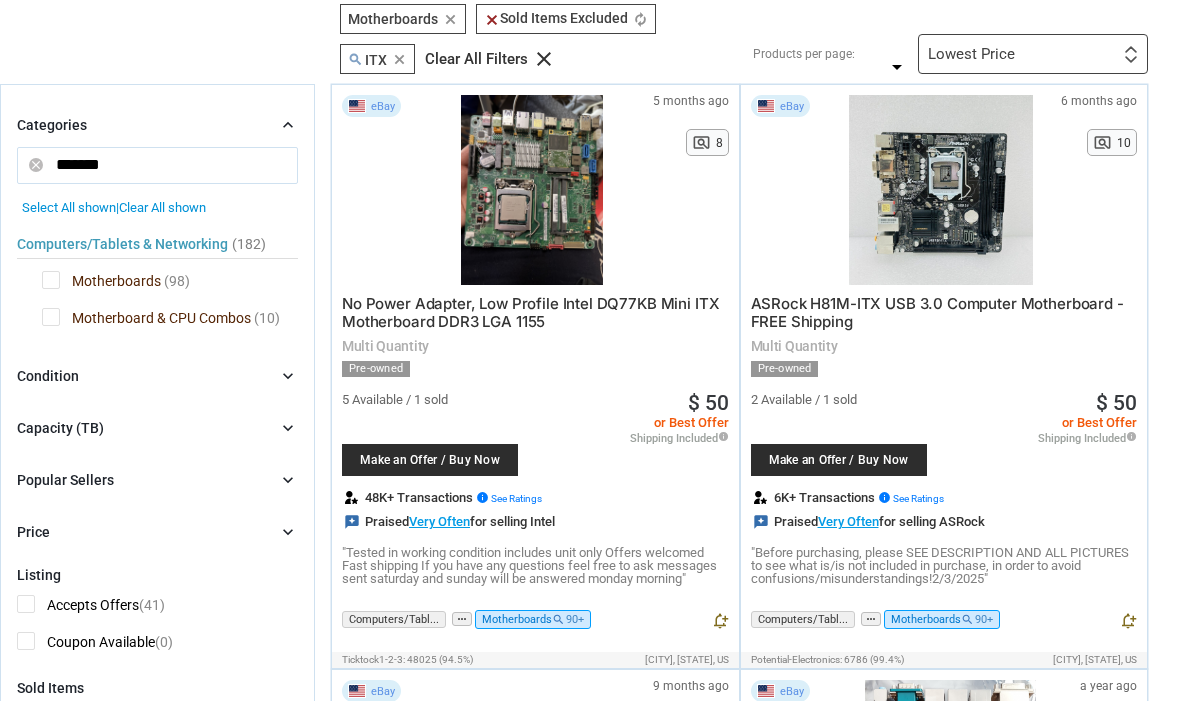 scroll, scrollTop: 162, scrollLeft: 0, axis: vertical 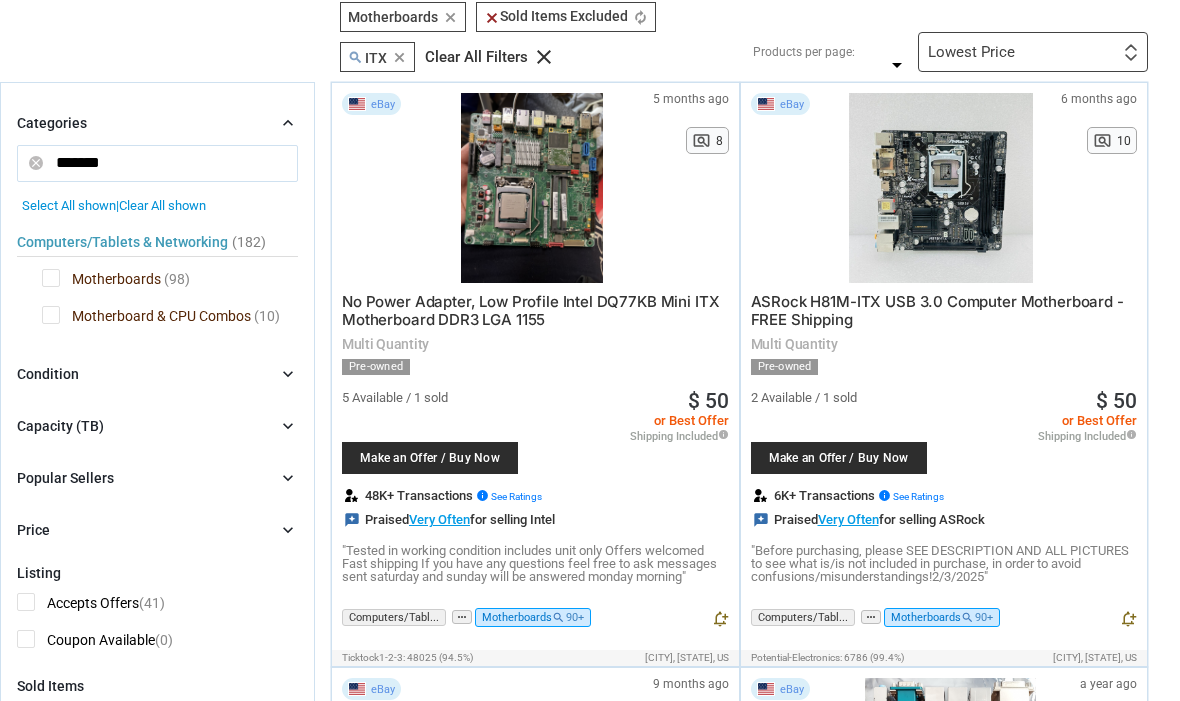 click on "ASRock H81M-ITX USB 3.0 Computer Motherboard - FREE Shipping" at bounding box center (937, 310) 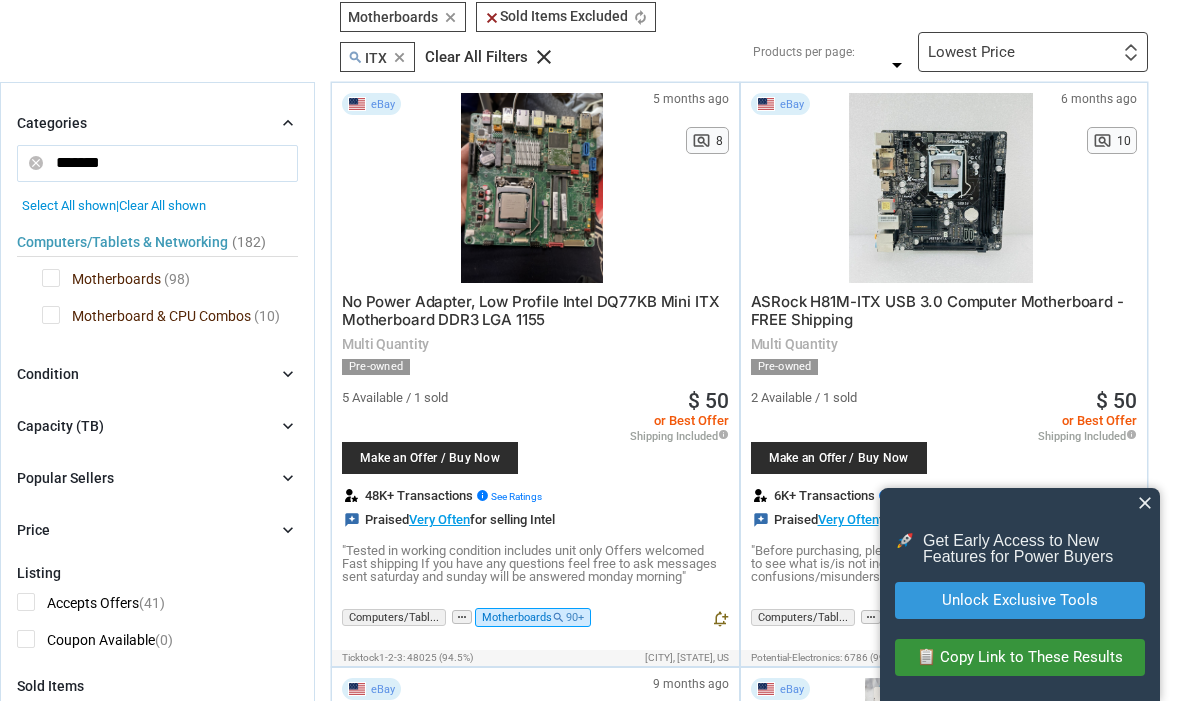 click on "close" at bounding box center [1145, 503] 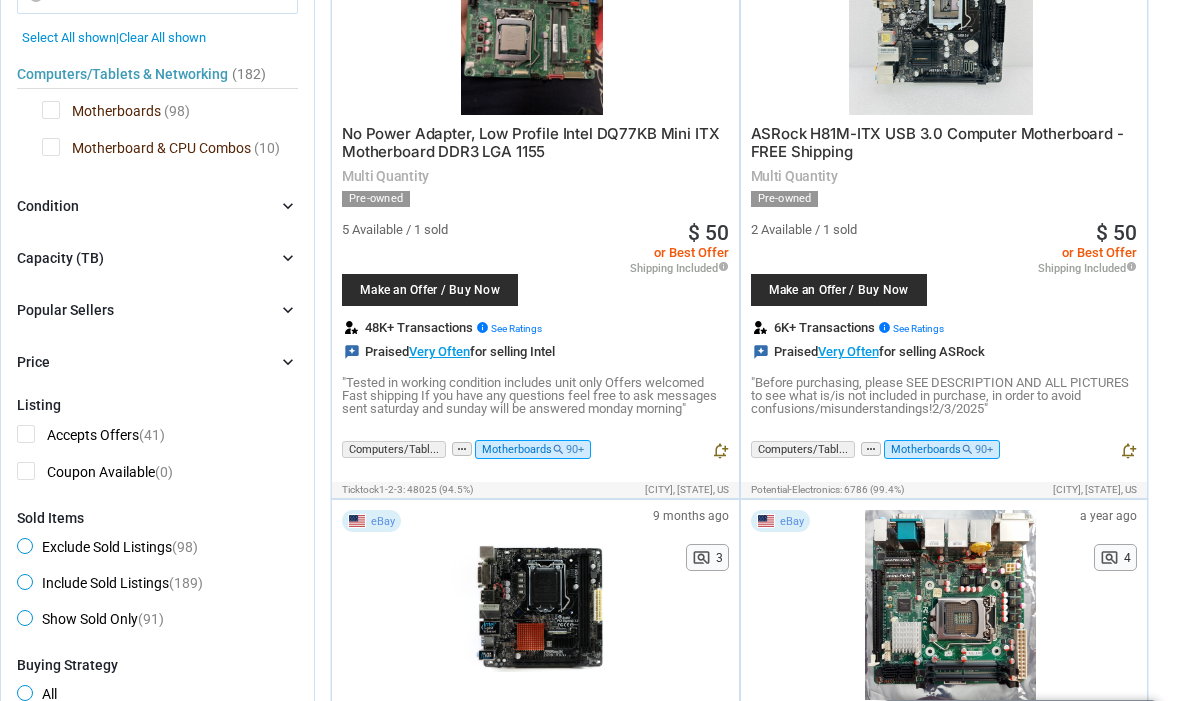 scroll, scrollTop: 294, scrollLeft: 0, axis: vertical 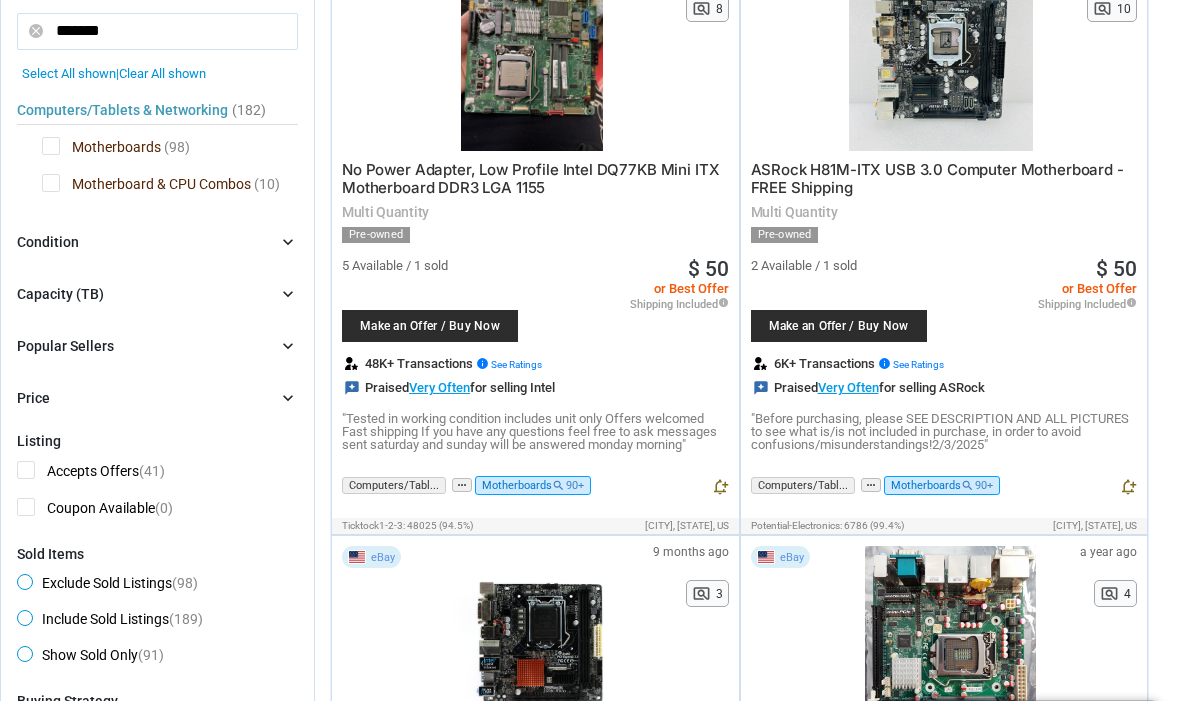 click on "Motherboard & CPU Combos" at bounding box center [146, 186] 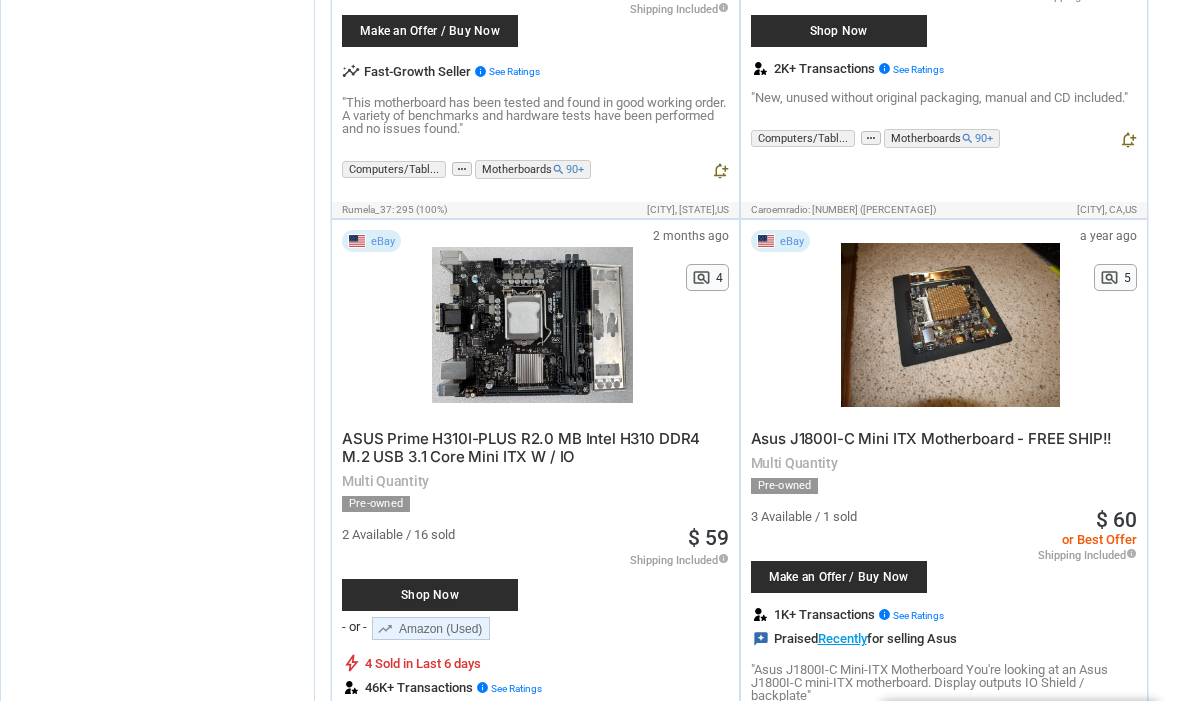 scroll, scrollTop: 1832, scrollLeft: 0, axis: vertical 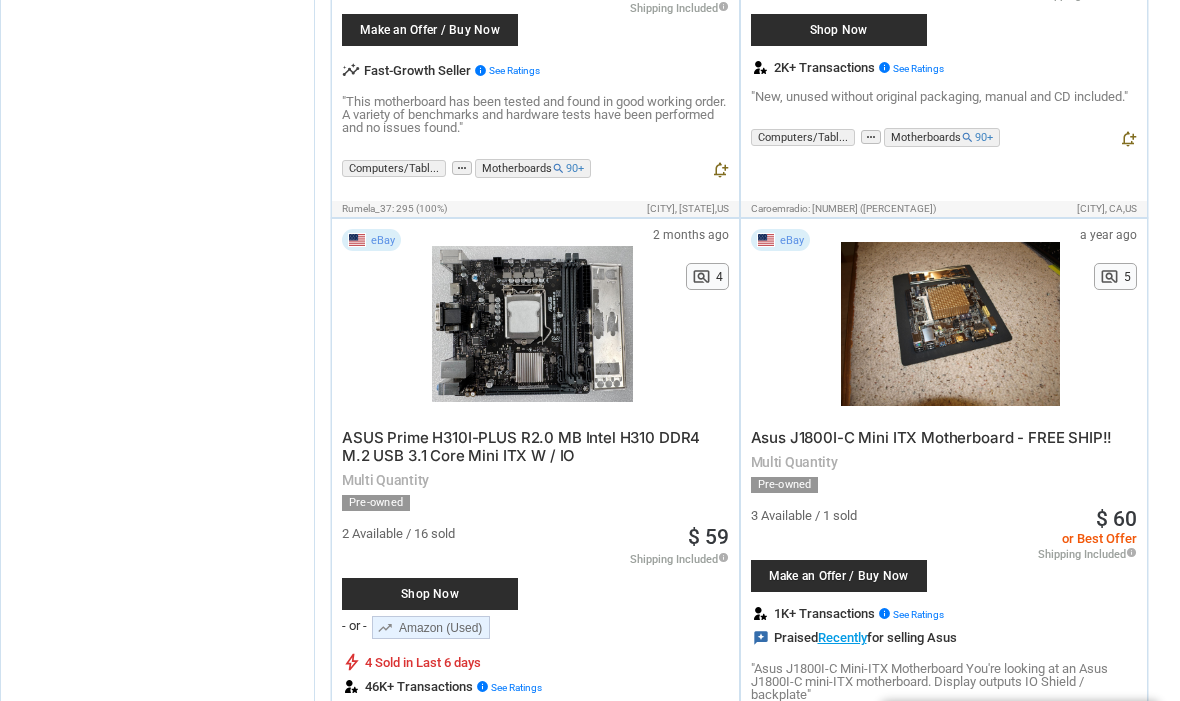 click on "Asus J1800I-C Mini ITX Motherboard - FREE SHIP!!" at bounding box center (932, 437) 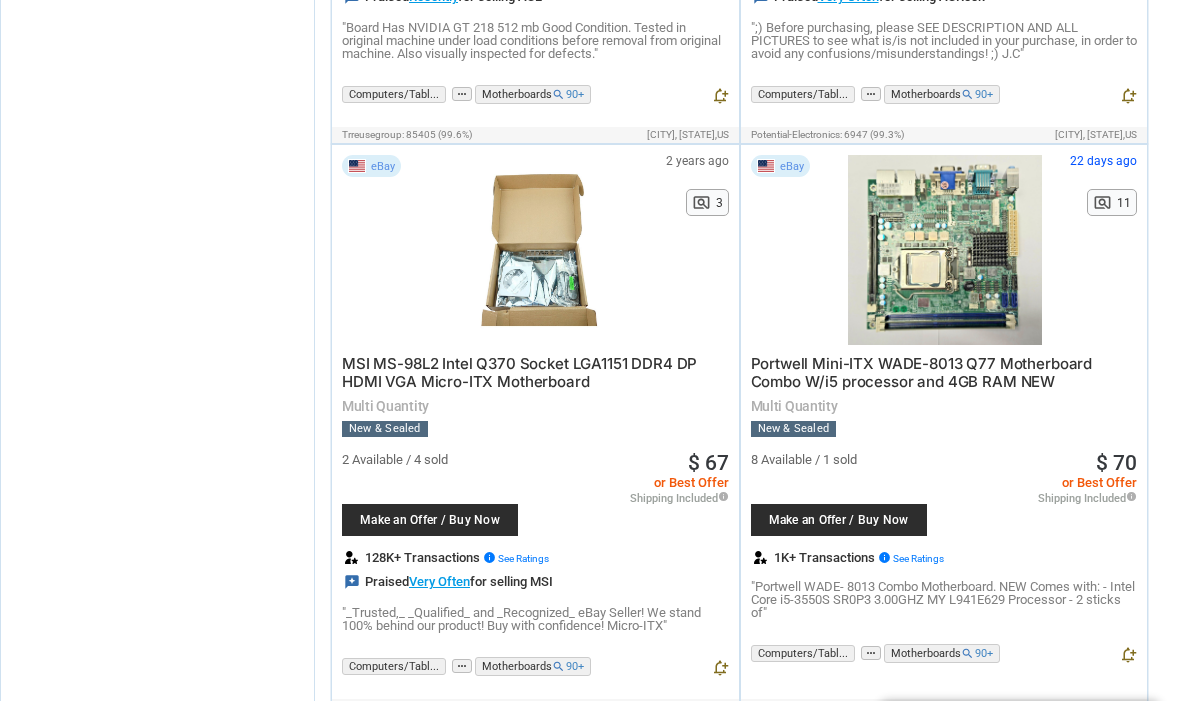 scroll, scrollTop: 4329, scrollLeft: 0, axis: vertical 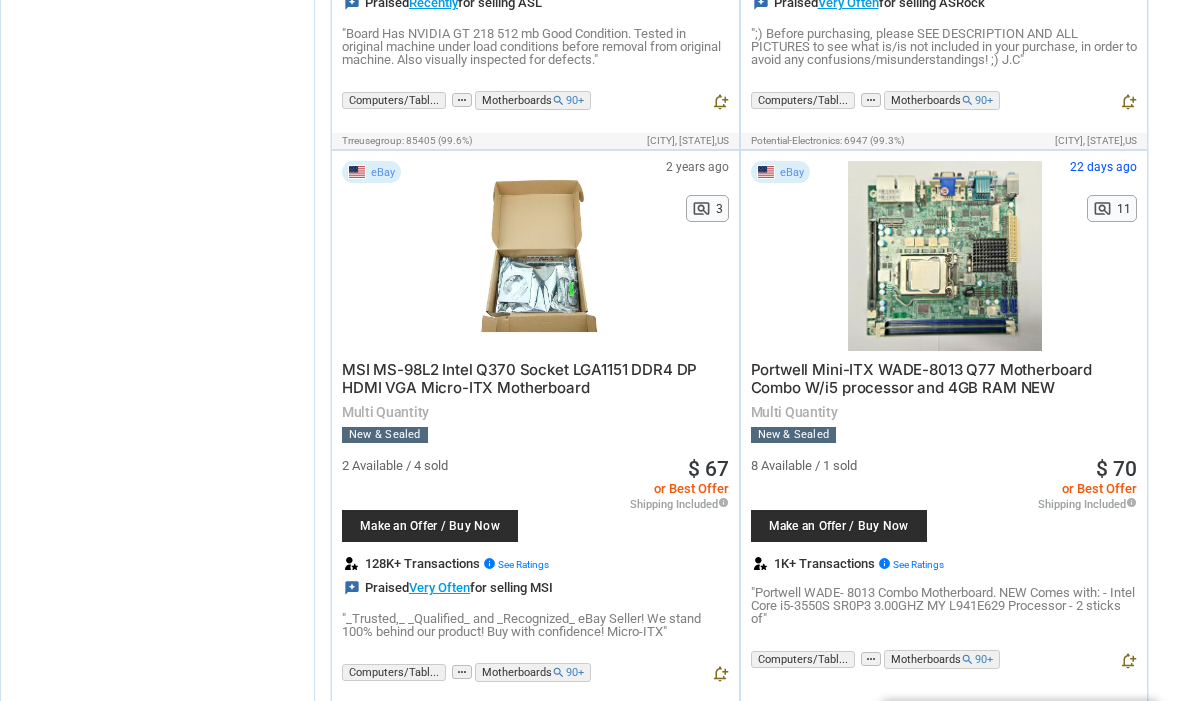 click on "Portwell Mini-ITX WADE-8013 Q77 Motherboard Combo W/i5 processor and 4GB RAM NEW" at bounding box center (922, 379) 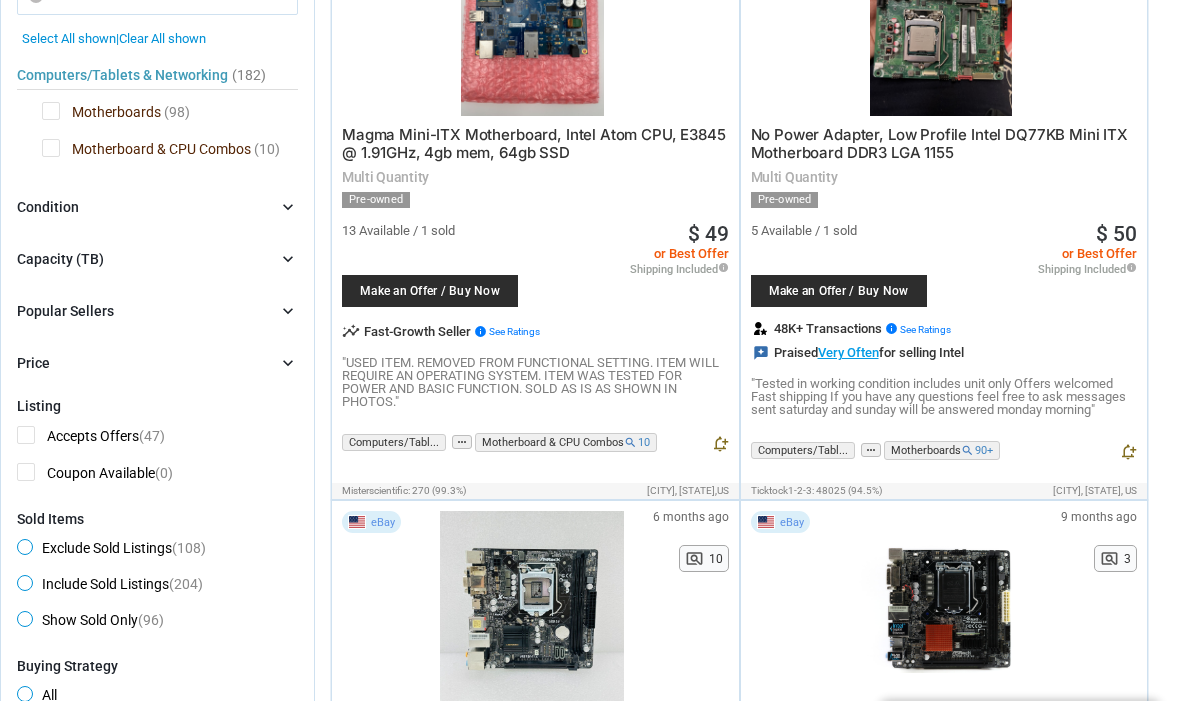 scroll, scrollTop: 0, scrollLeft: 0, axis: both 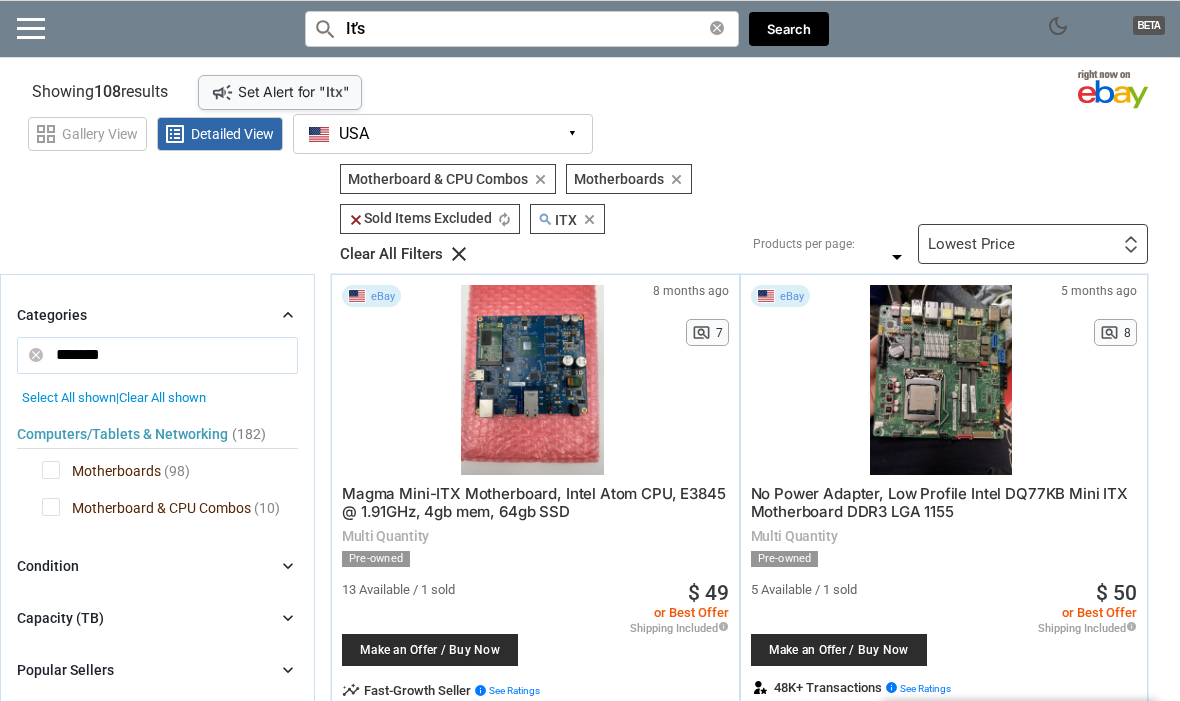 click on "It’s" at bounding box center (522, 29) 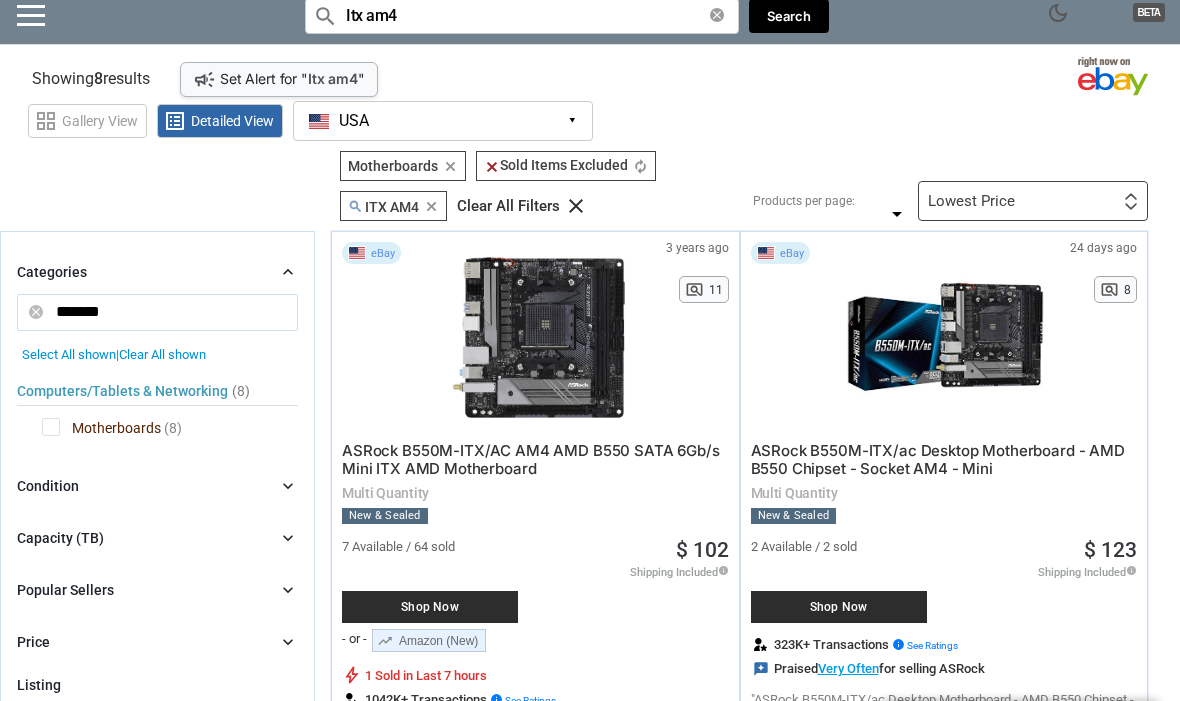 scroll, scrollTop: 0, scrollLeft: 0, axis: both 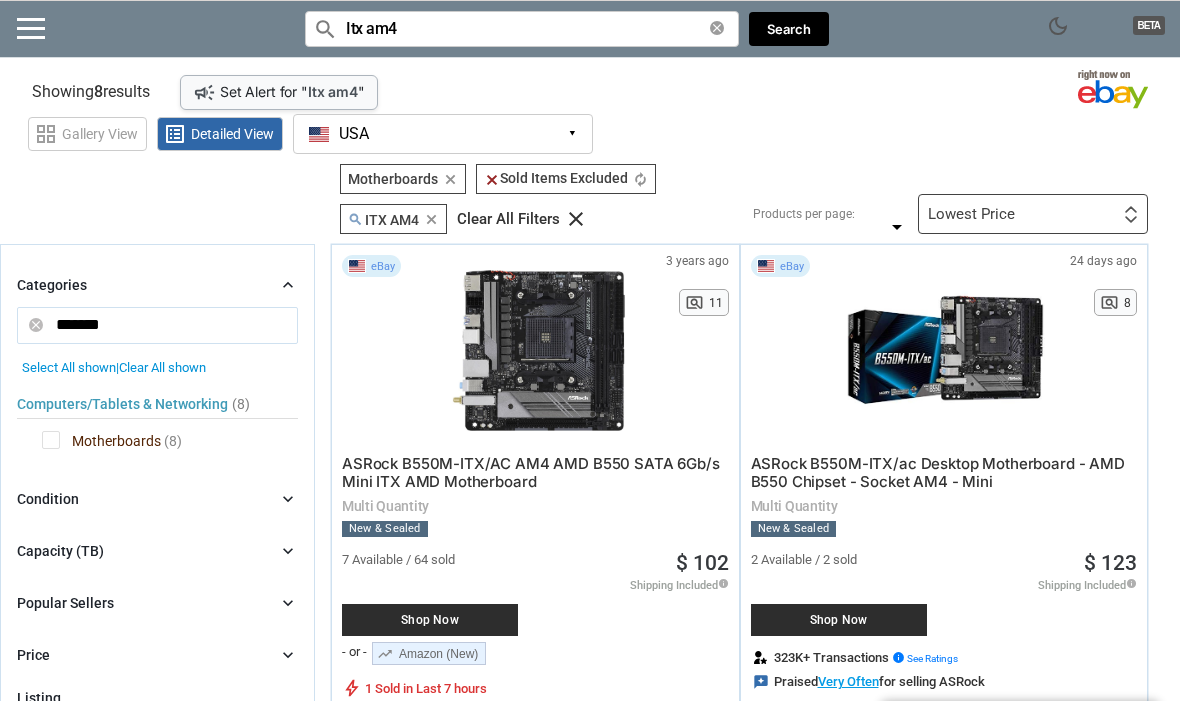 click on "Itx am4" at bounding box center [522, 29] 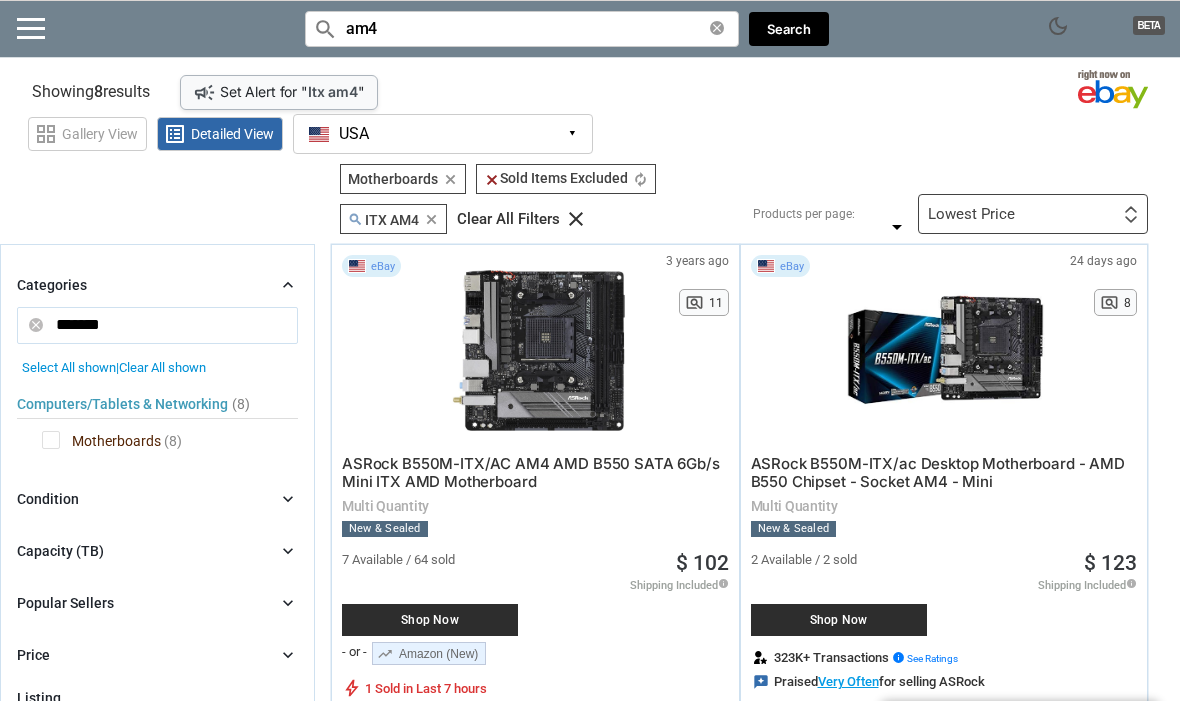 type on "am4" 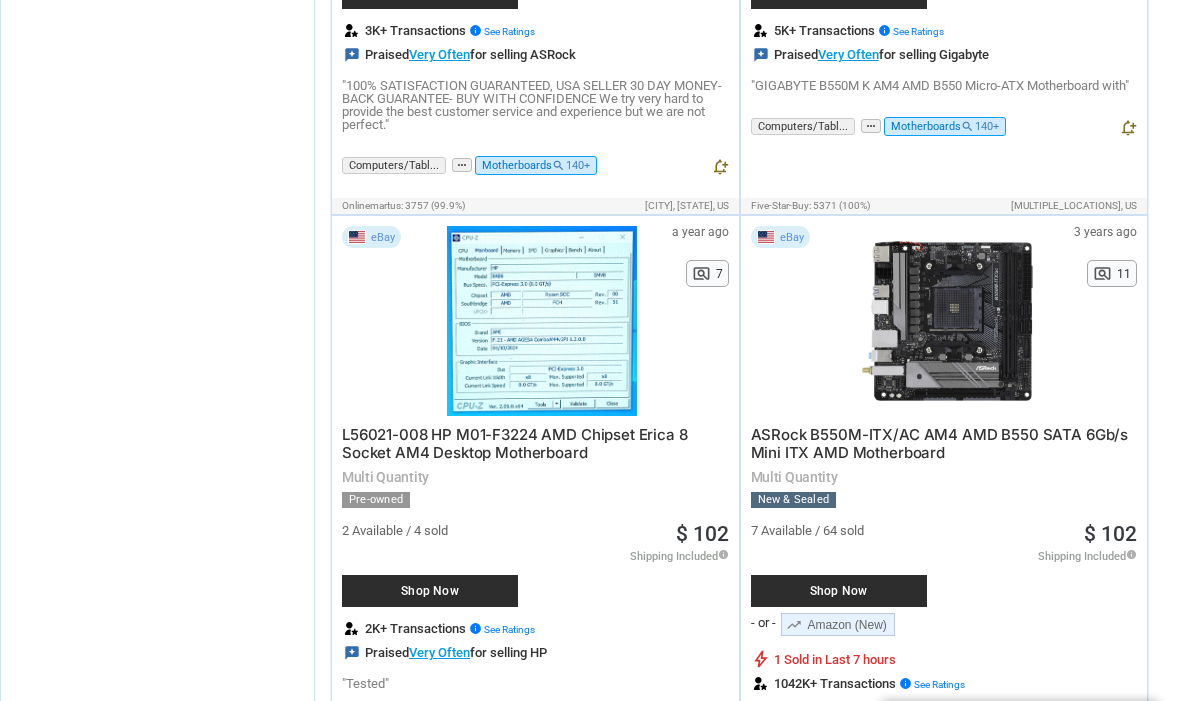 scroll, scrollTop: 14011, scrollLeft: 0, axis: vertical 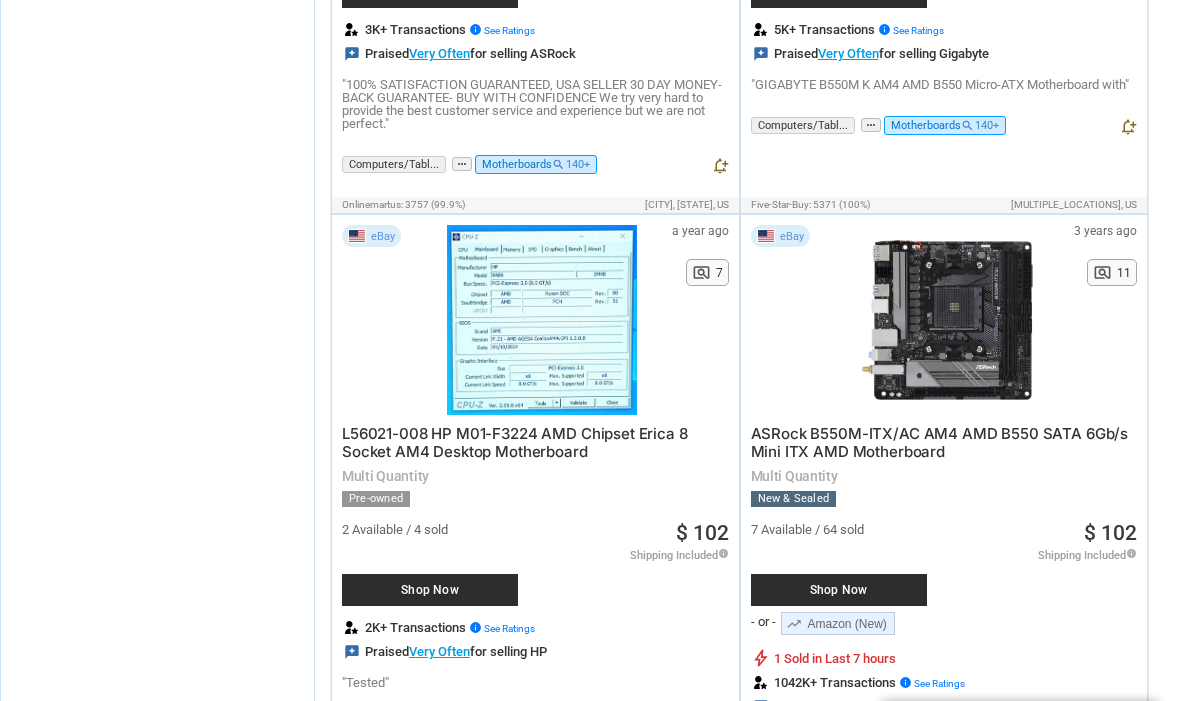 click on "ASRock B550M-ITX/AC AM4 AMD B550 SATA 6Gb/s Mini ITX AMD Motherboard" at bounding box center [940, 443] 